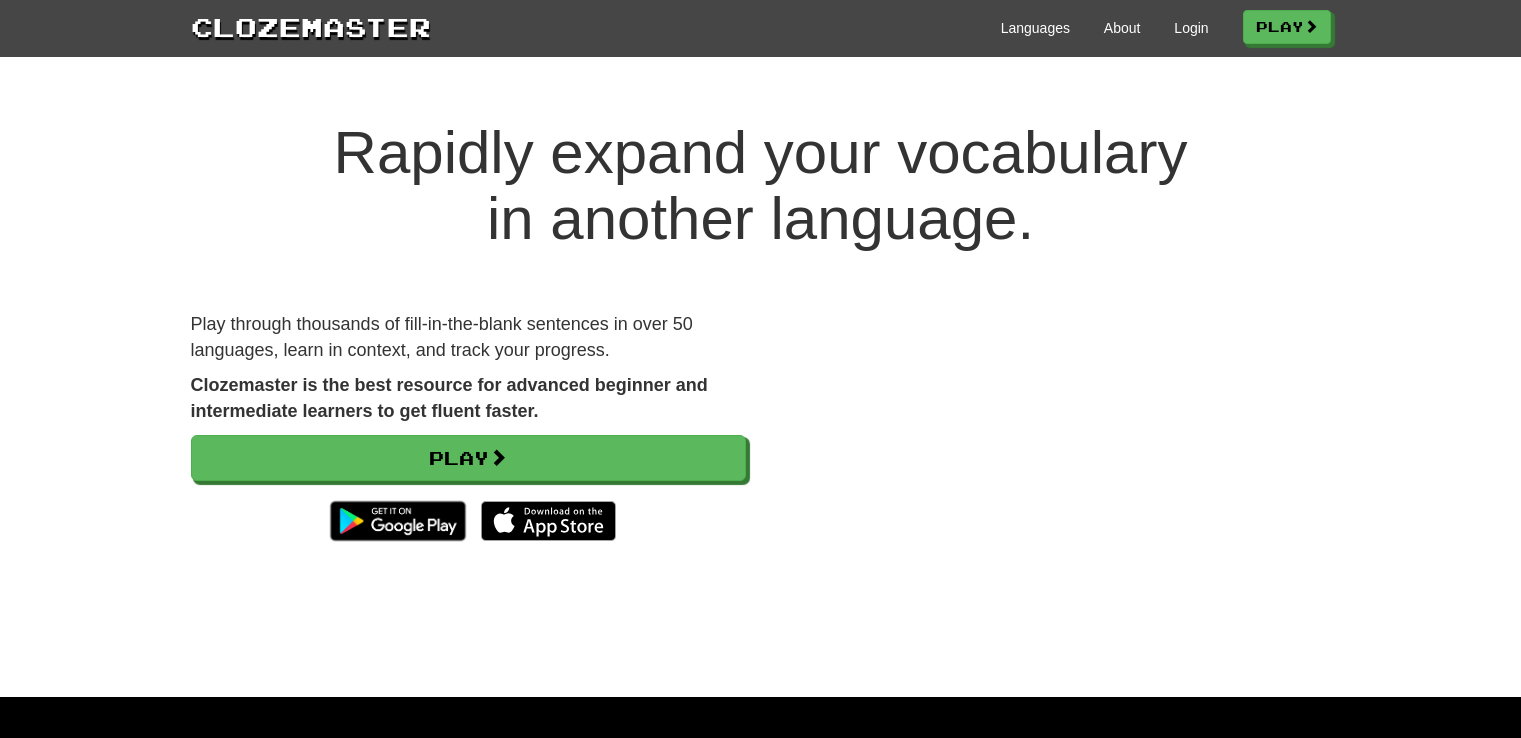 scroll, scrollTop: 0, scrollLeft: 0, axis: both 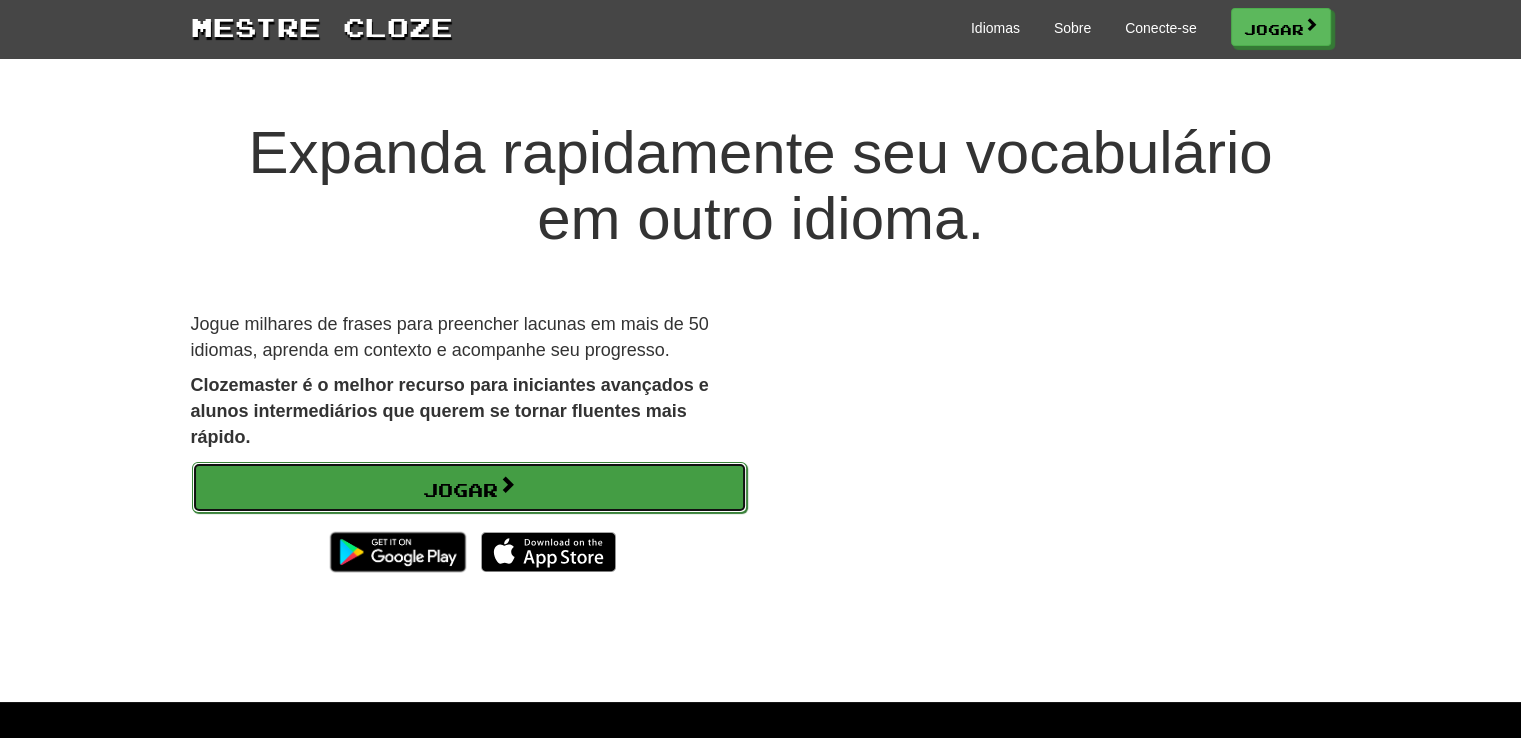 click on "Jogar" at bounding box center (469, 488) 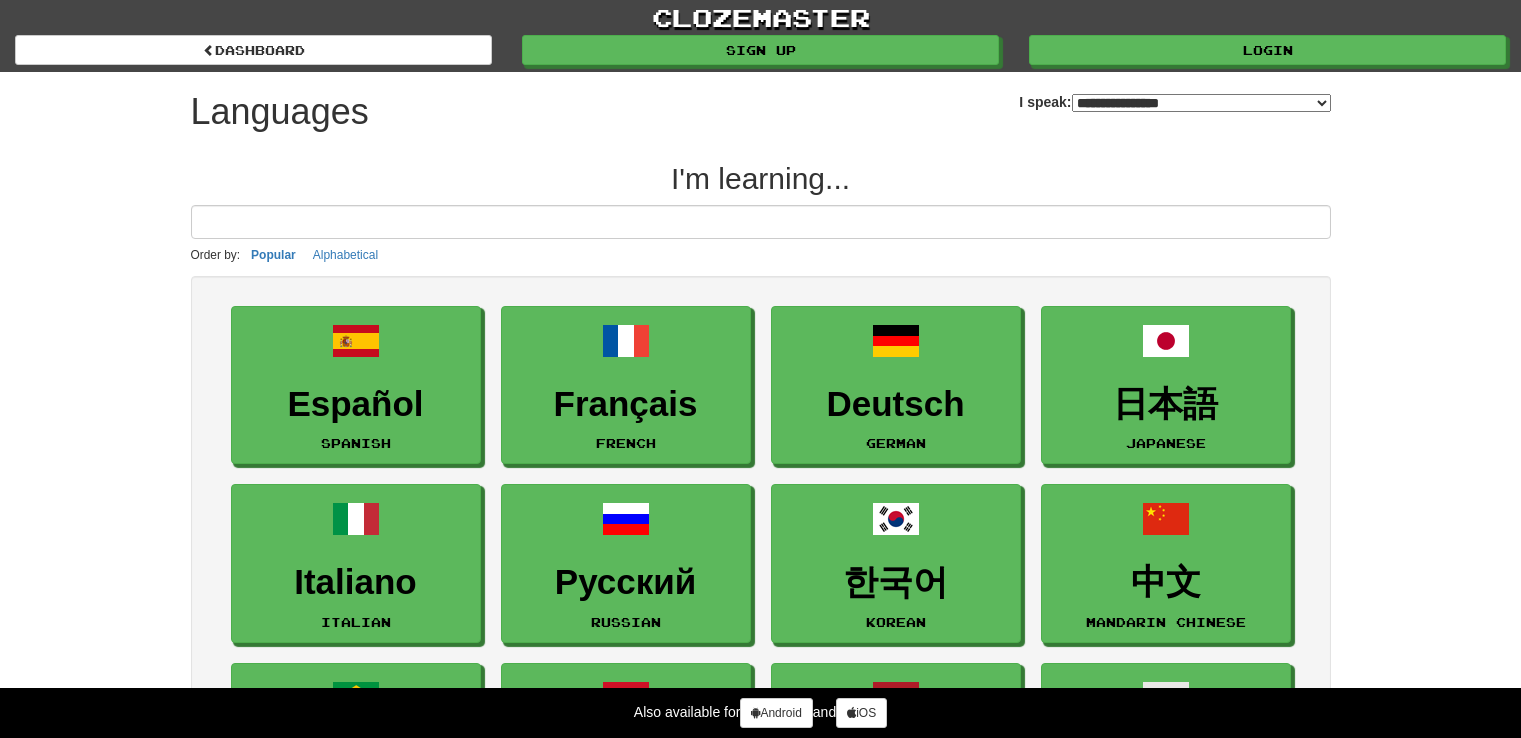 select on "*******" 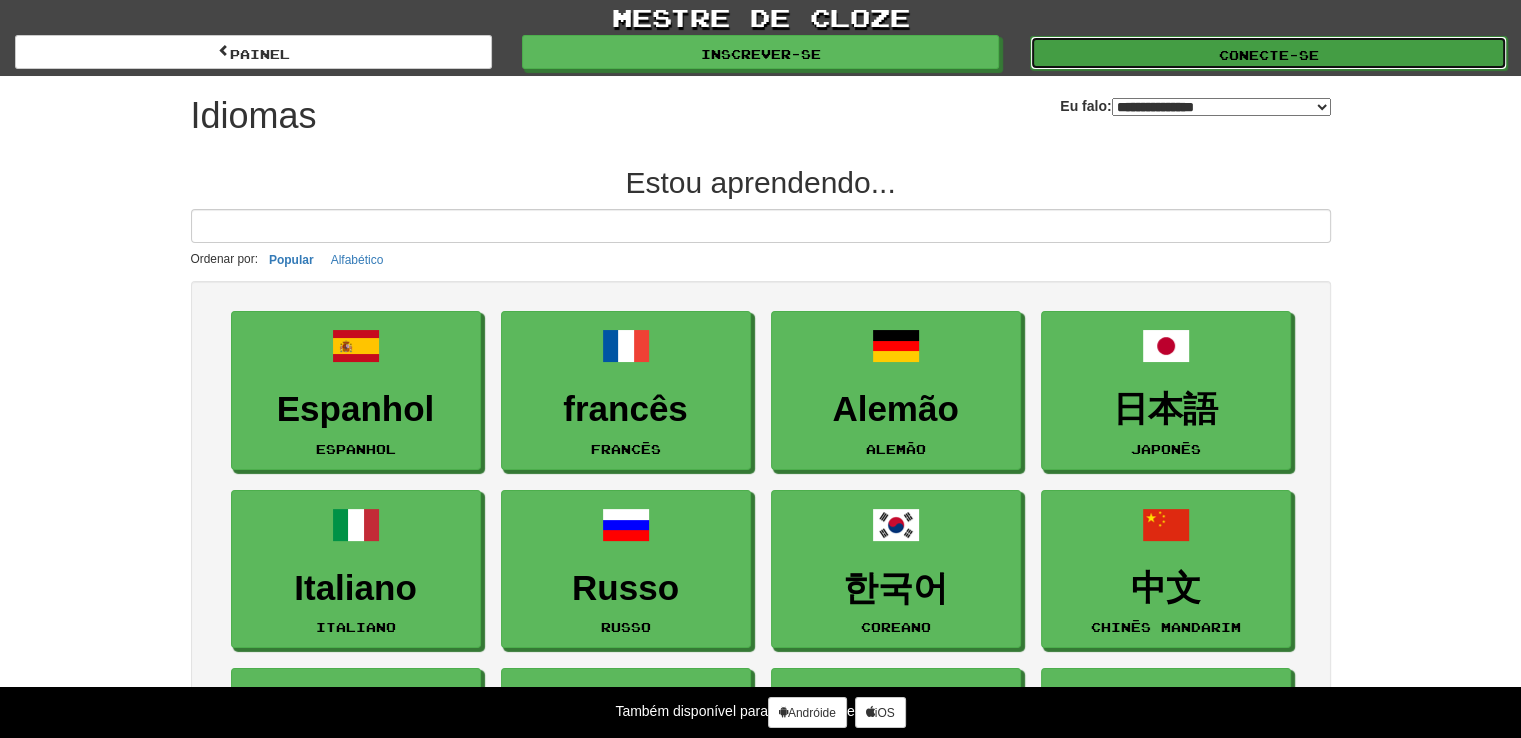 click on "Conecte-se" at bounding box center (1268, 53) 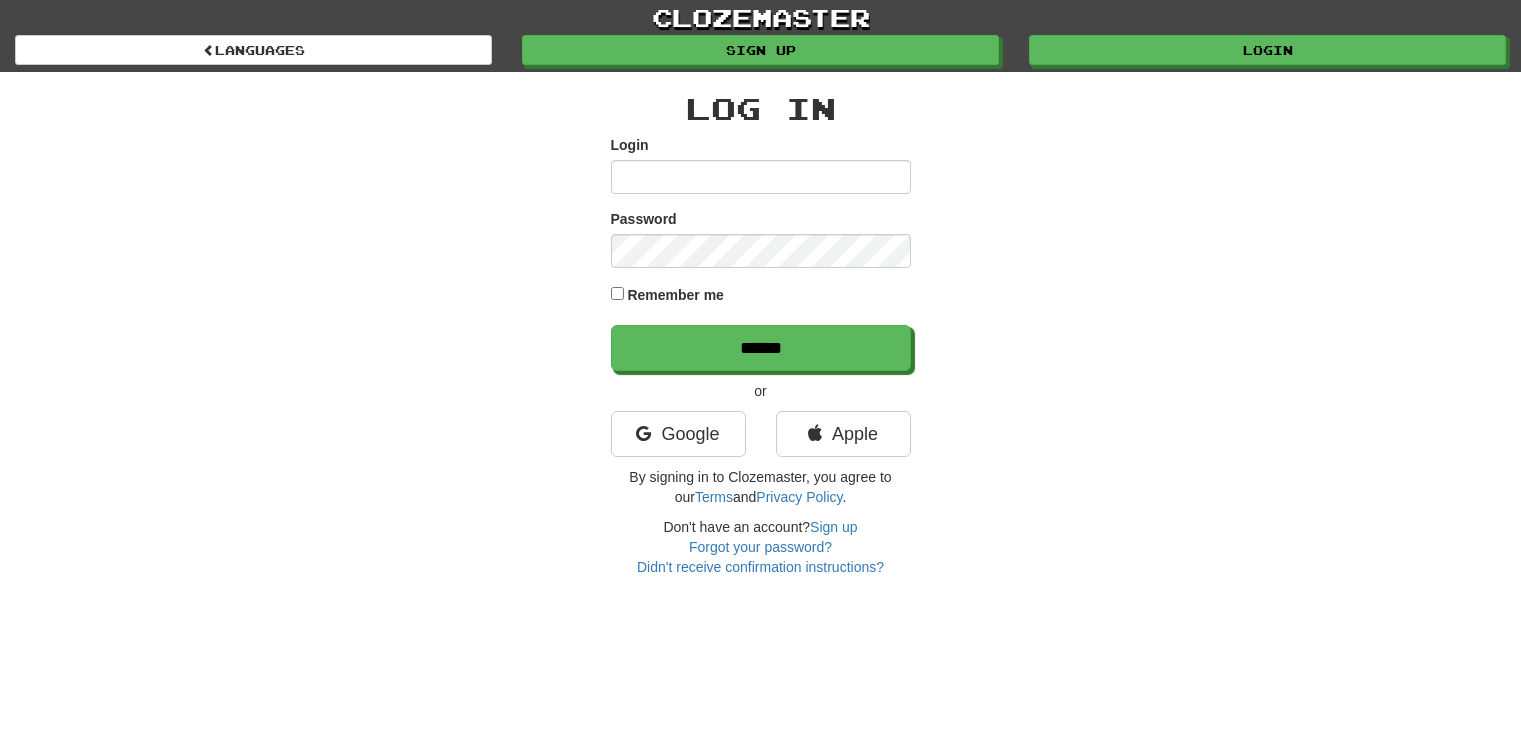scroll, scrollTop: 0, scrollLeft: 0, axis: both 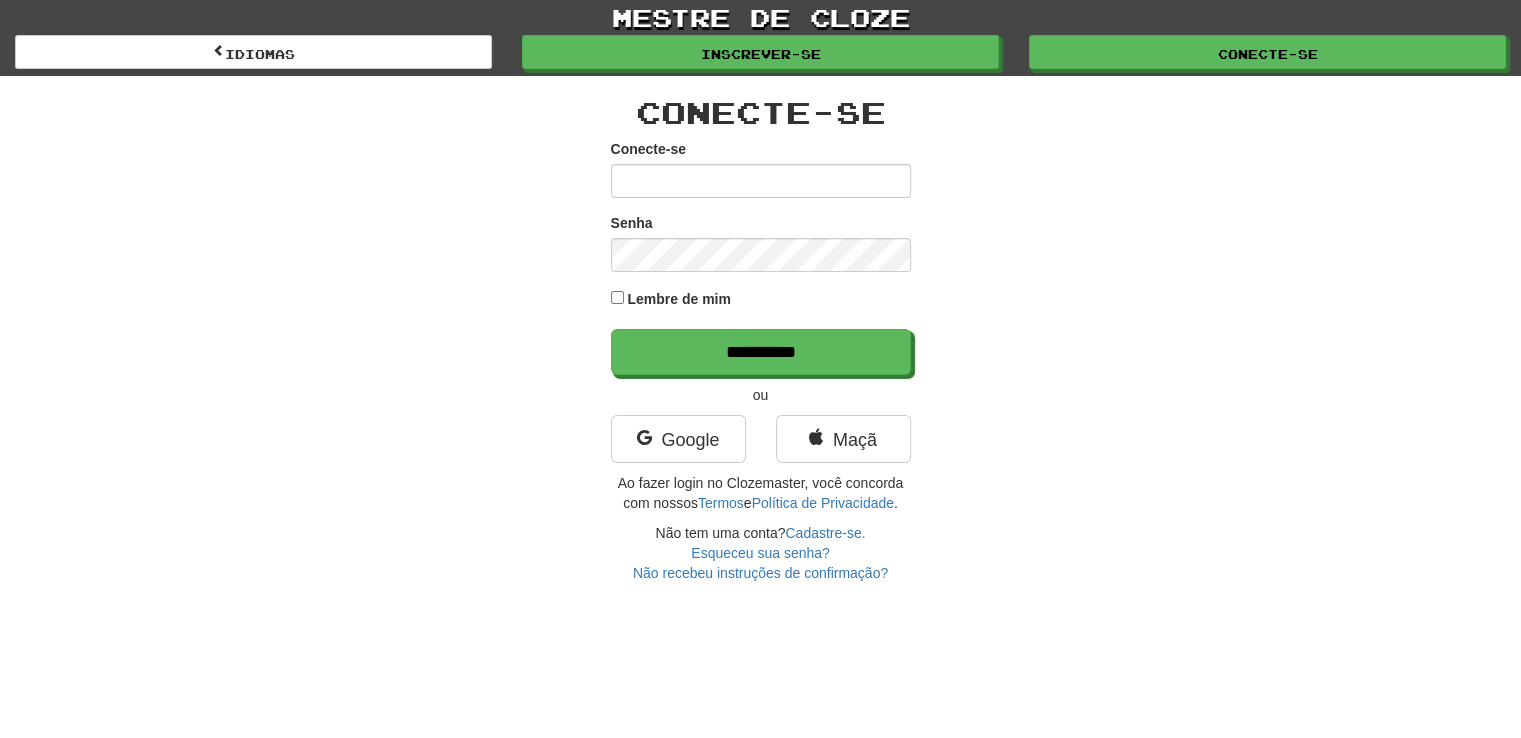 click on "Conecte-se" at bounding box center [761, 181] 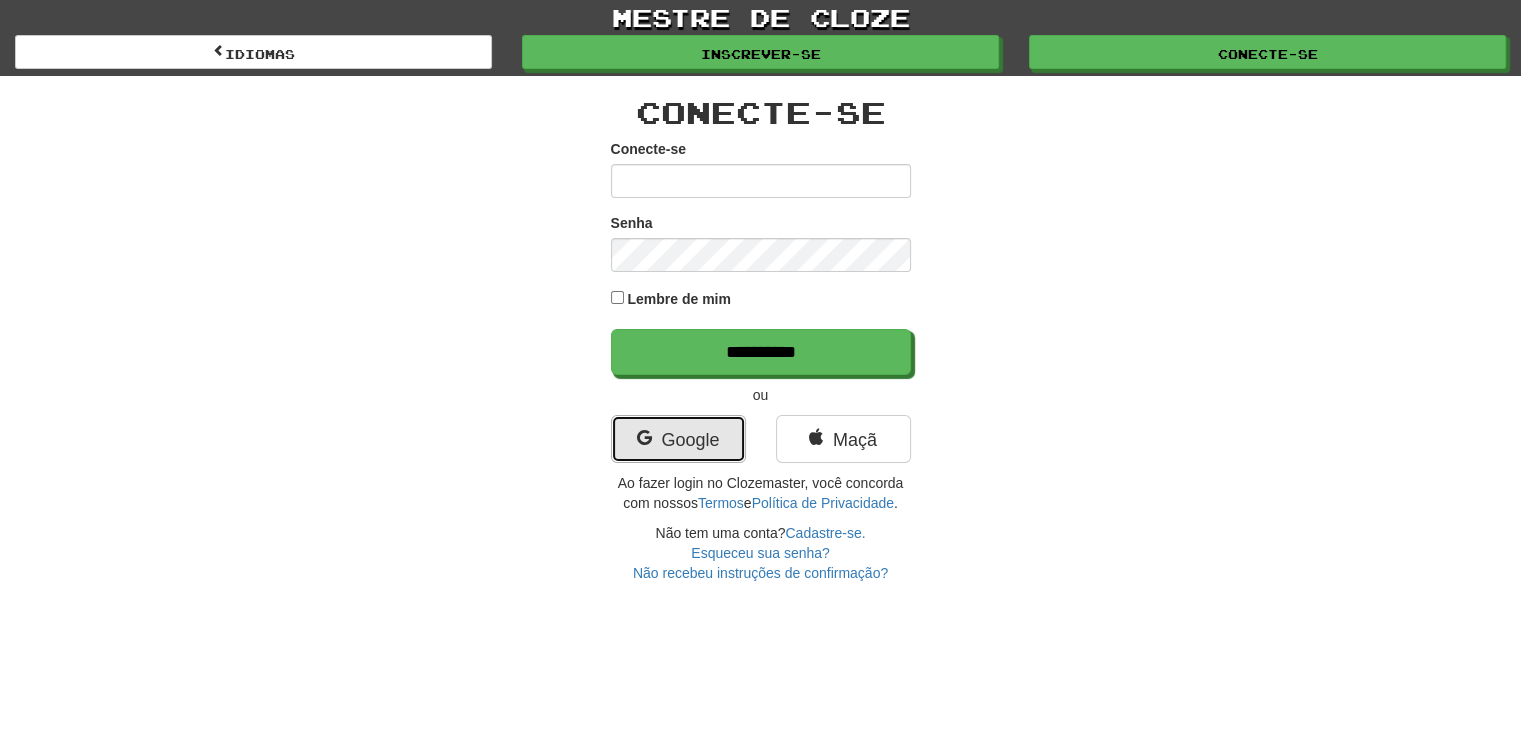 click on "Google" at bounding box center (678, 439) 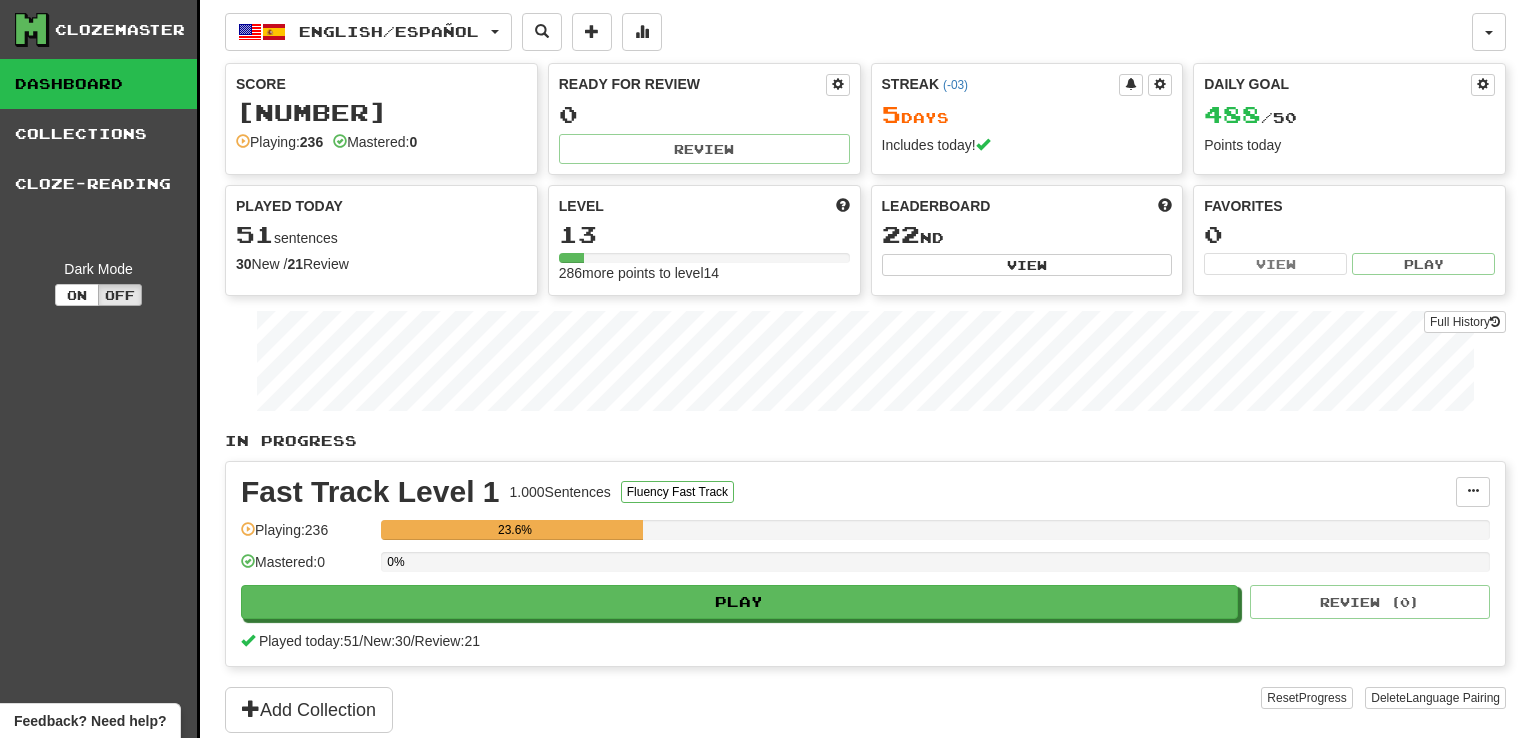 scroll, scrollTop: 0, scrollLeft: 0, axis: both 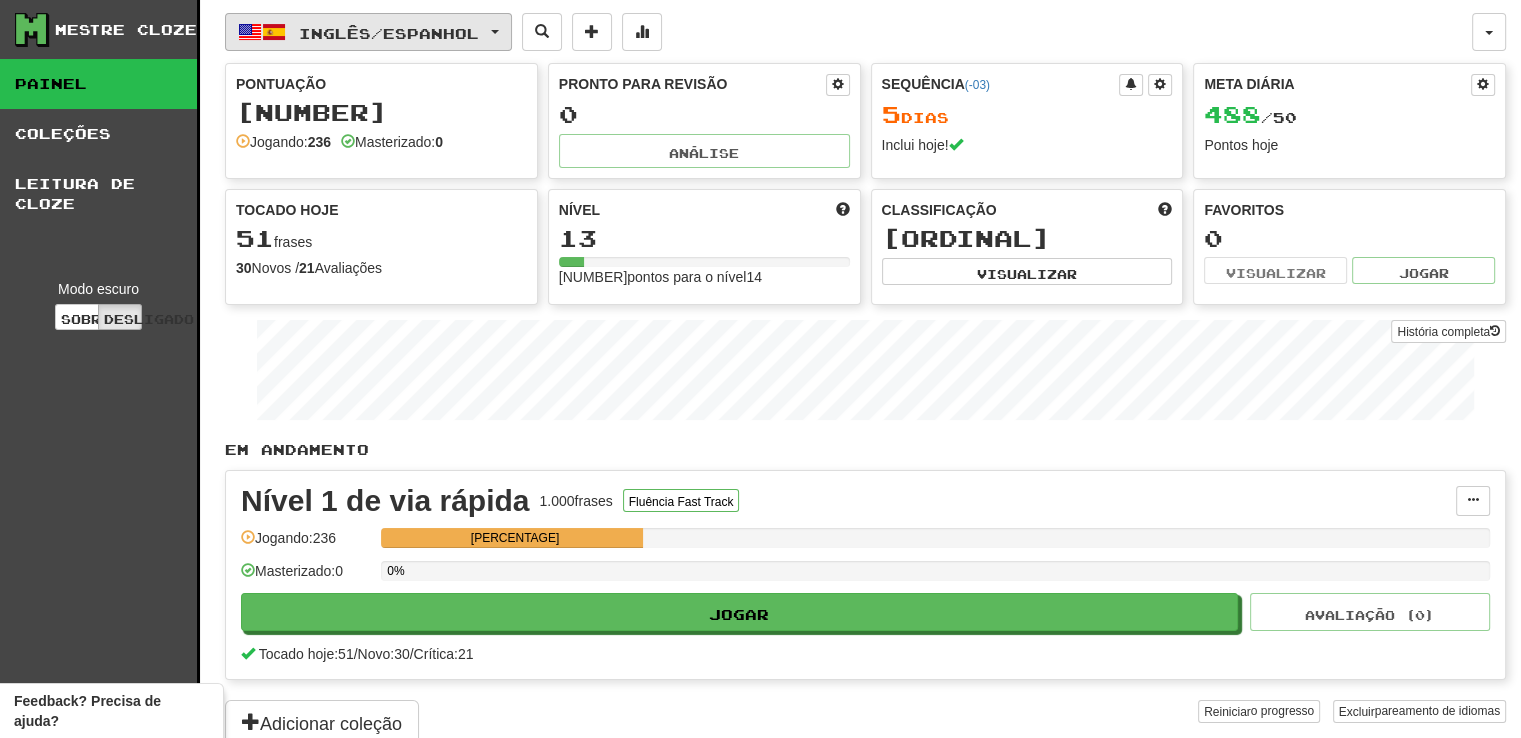 click on "Espanhol" at bounding box center [431, 32] 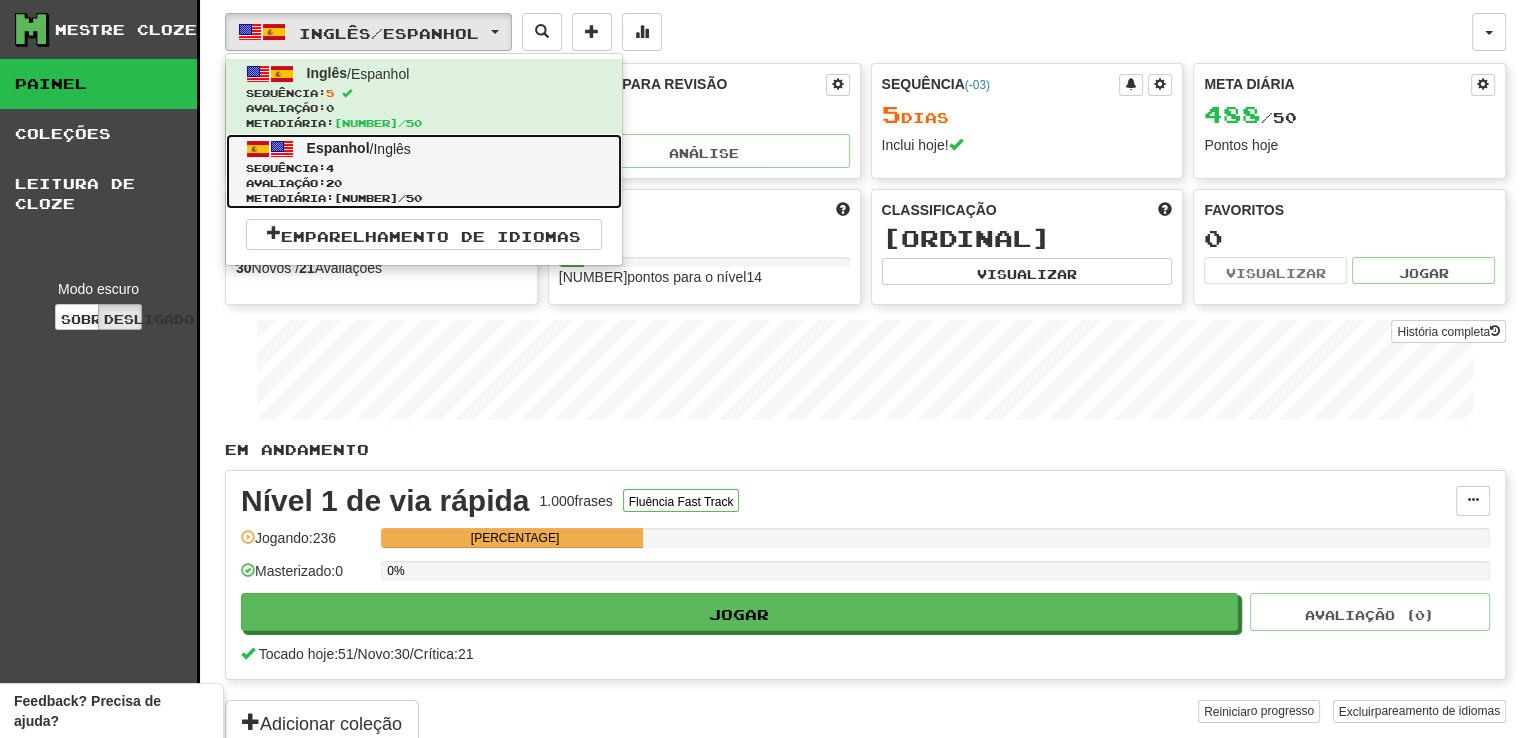 click on "Sequência:  4" at bounding box center (424, 168) 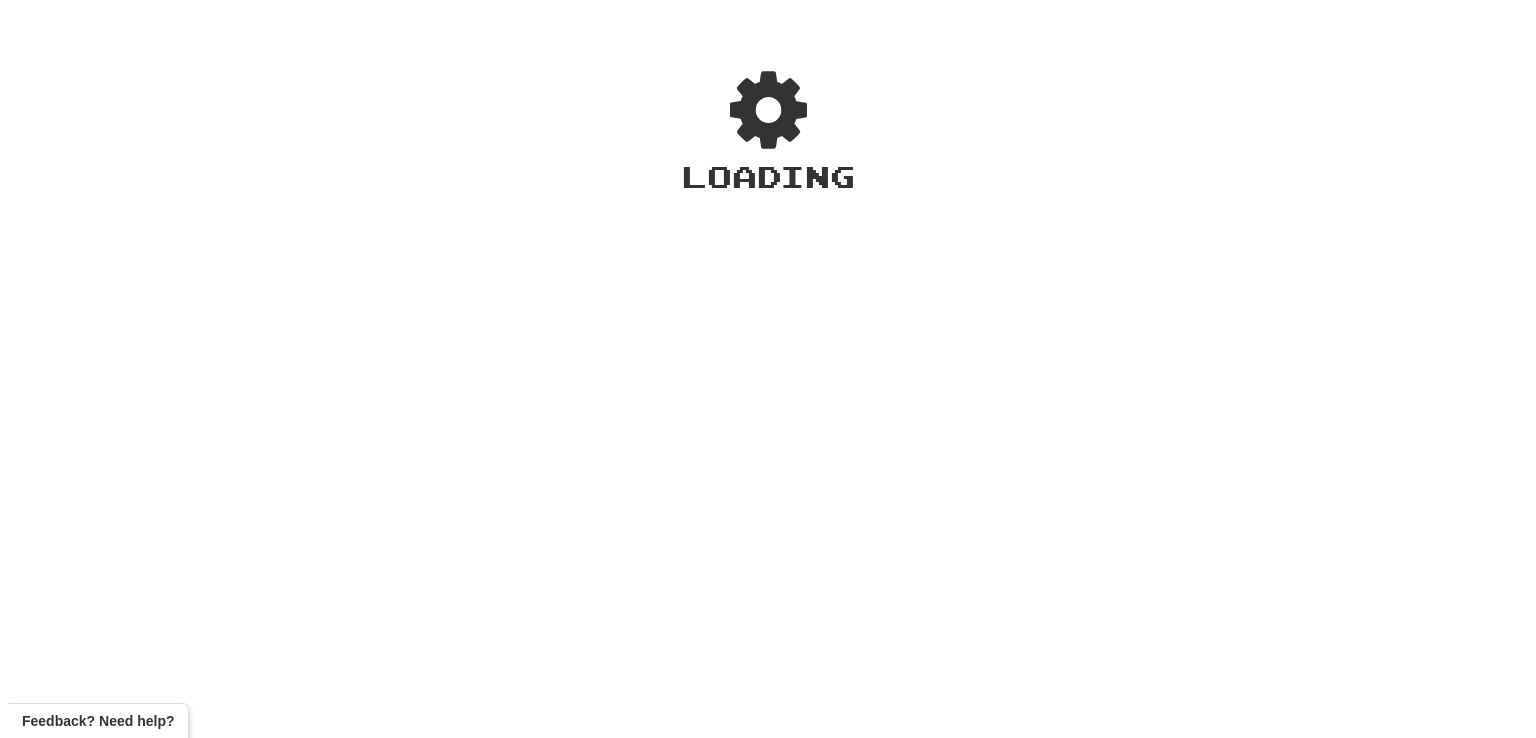 scroll, scrollTop: 0, scrollLeft: 0, axis: both 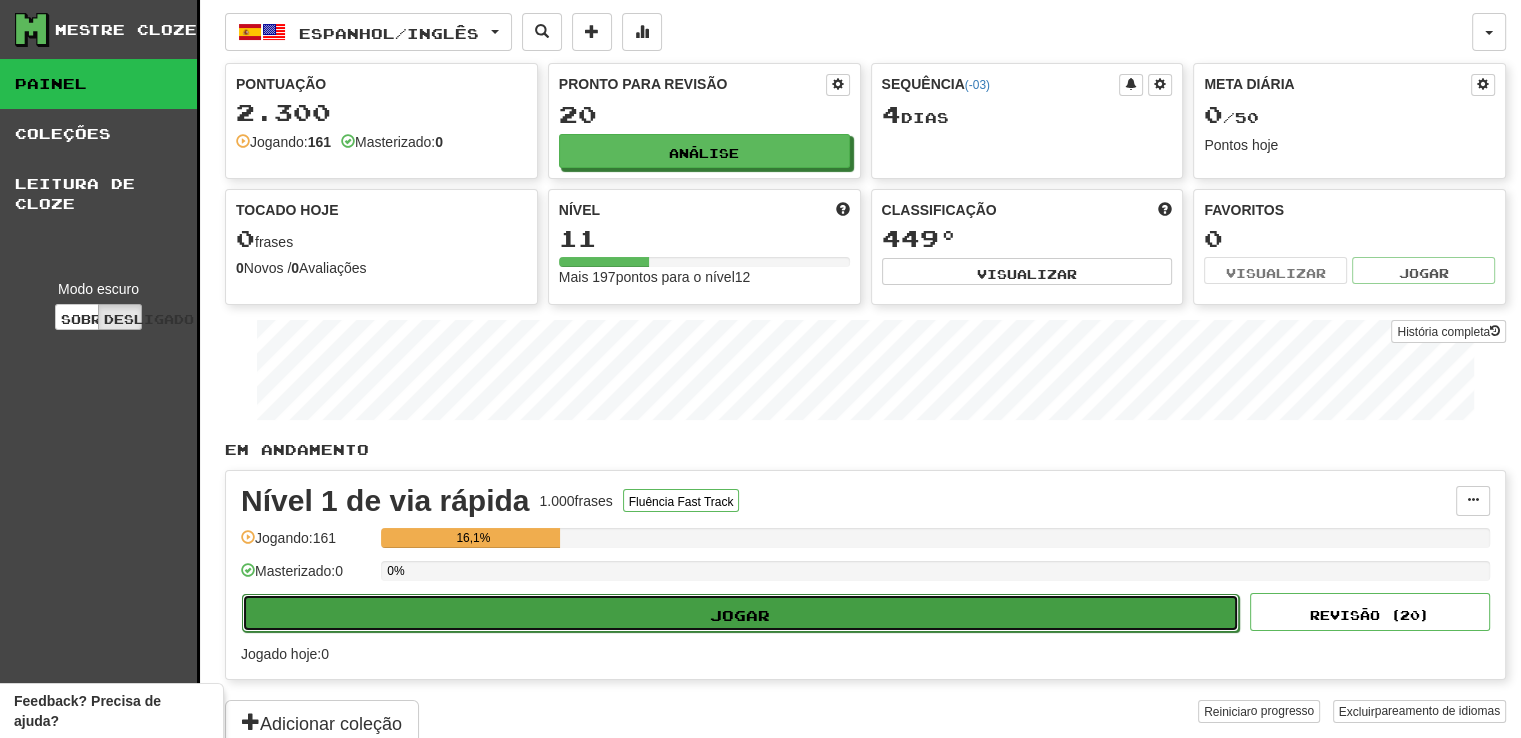 click on "Jogar" at bounding box center (740, 613) 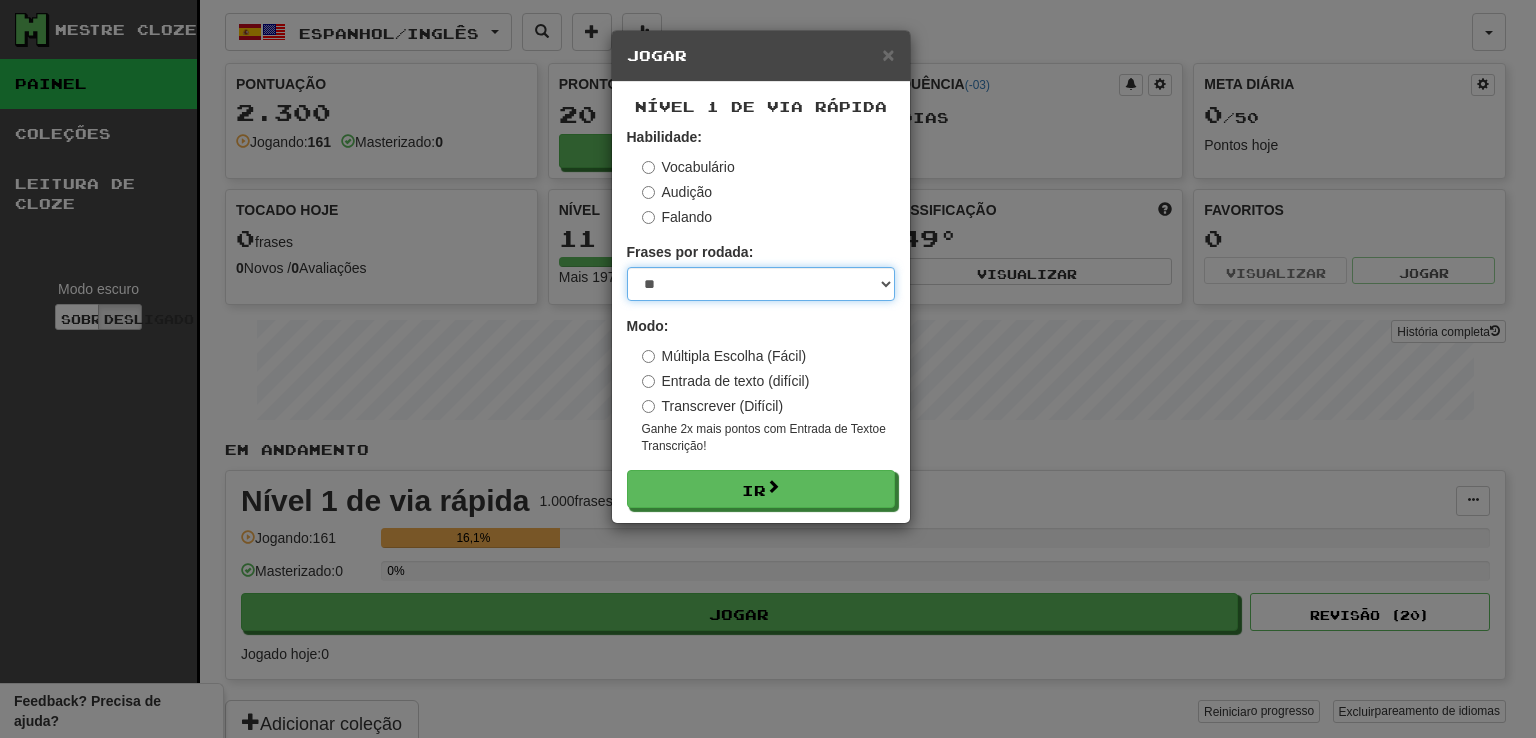 click on "* ** ** ** ** ** *** ********" at bounding box center [761, 284] 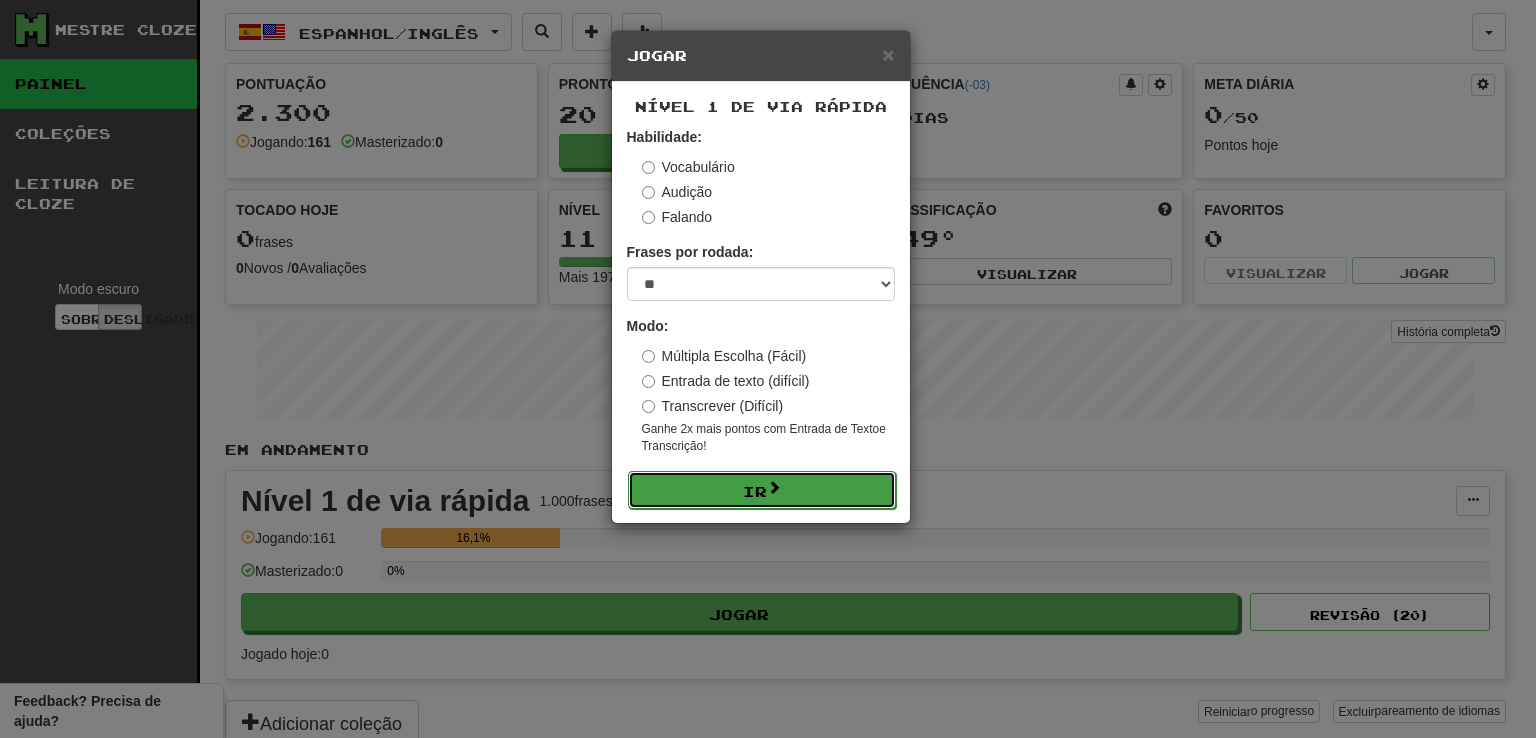 click on "Ir" at bounding box center [762, 490] 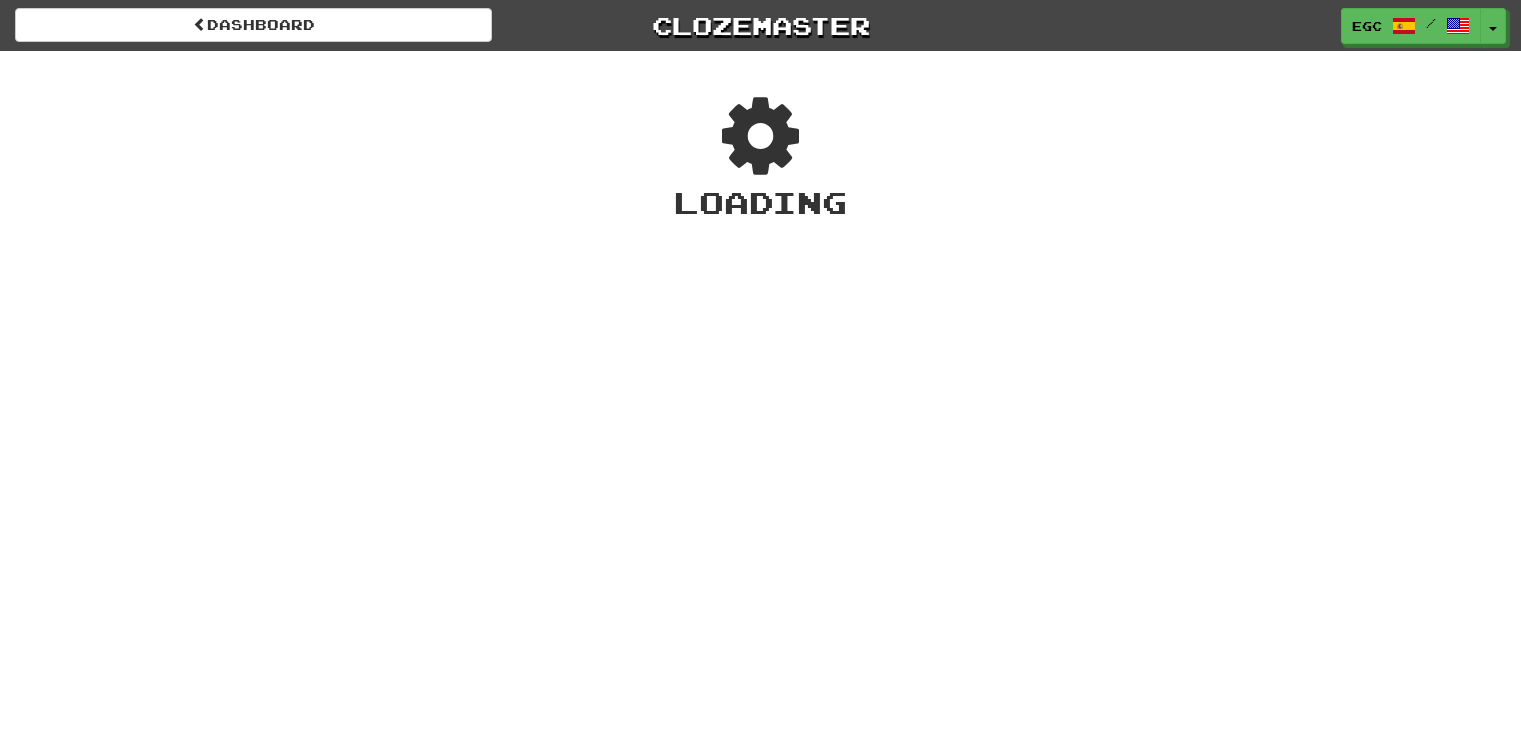 scroll, scrollTop: 0, scrollLeft: 0, axis: both 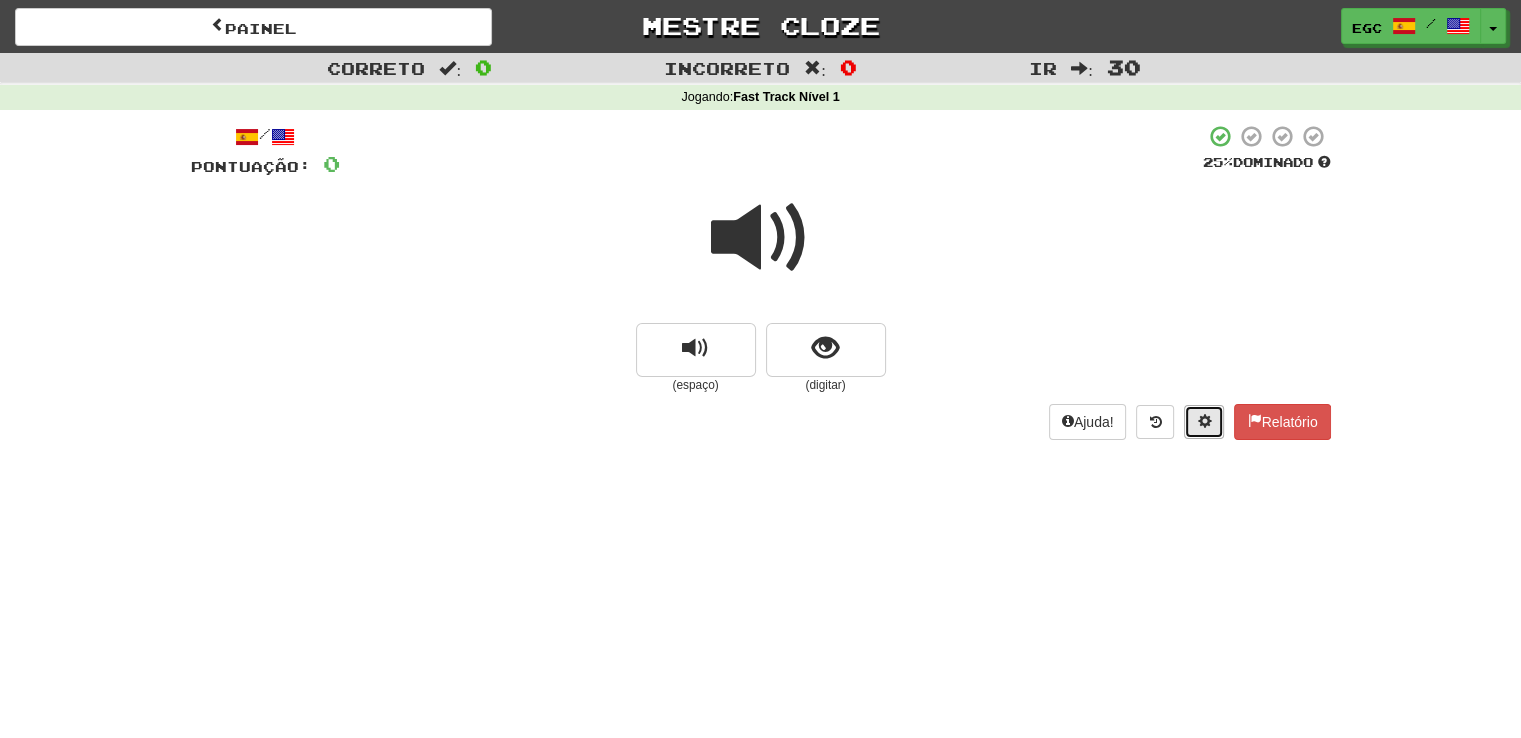 click at bounding box center (1204, 422) 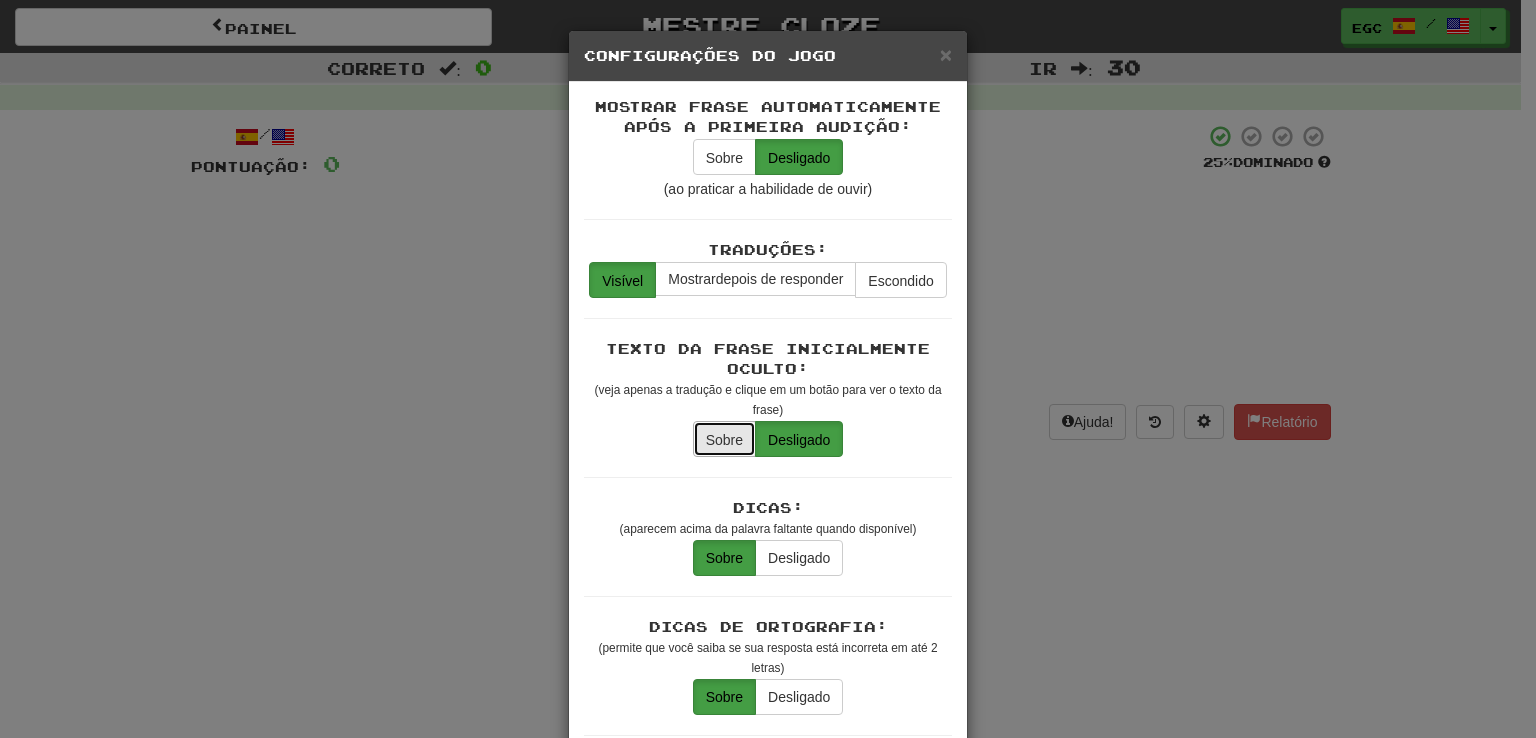 click on "Sobre" at bounding box center (724, 440) 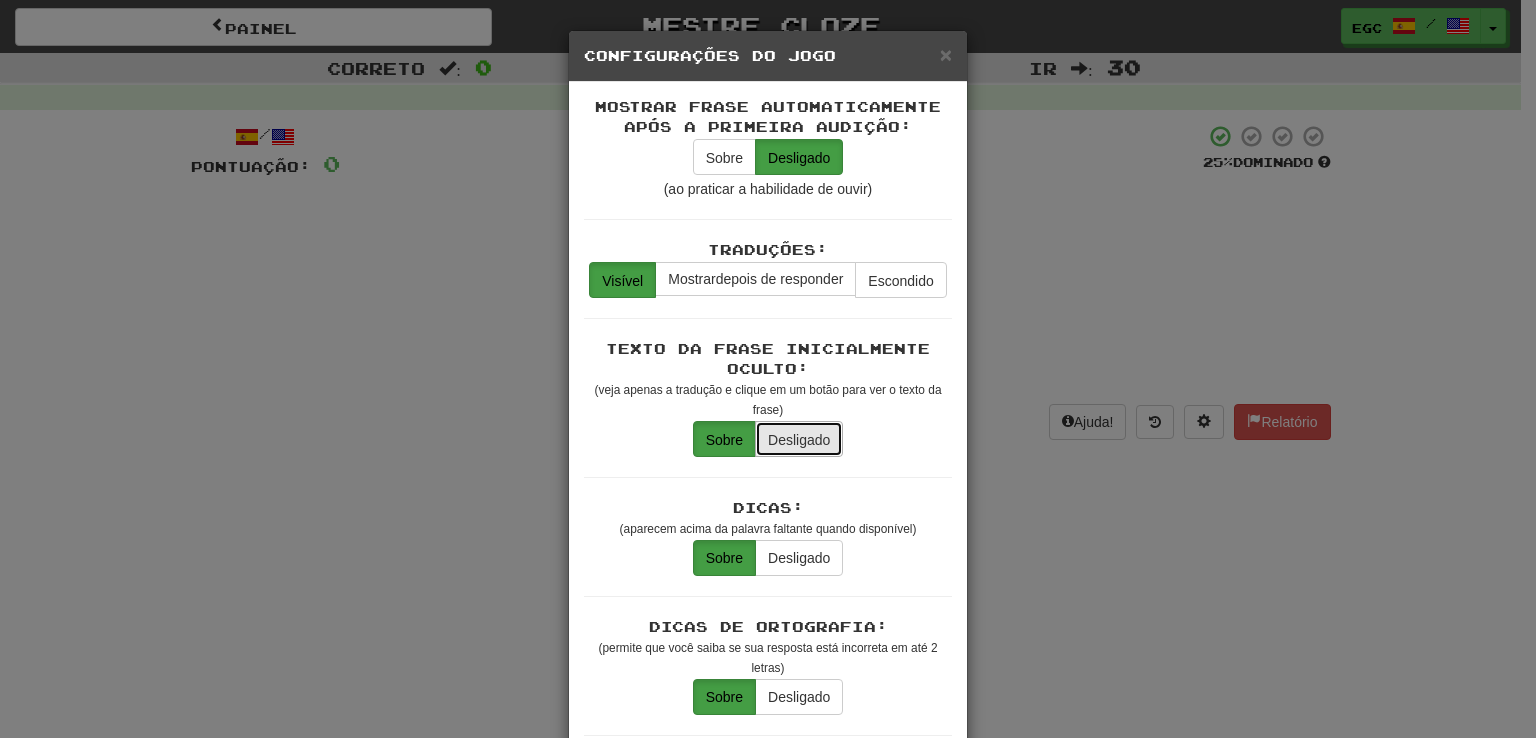 click on "Desligado" at bounding box center [799, 440] 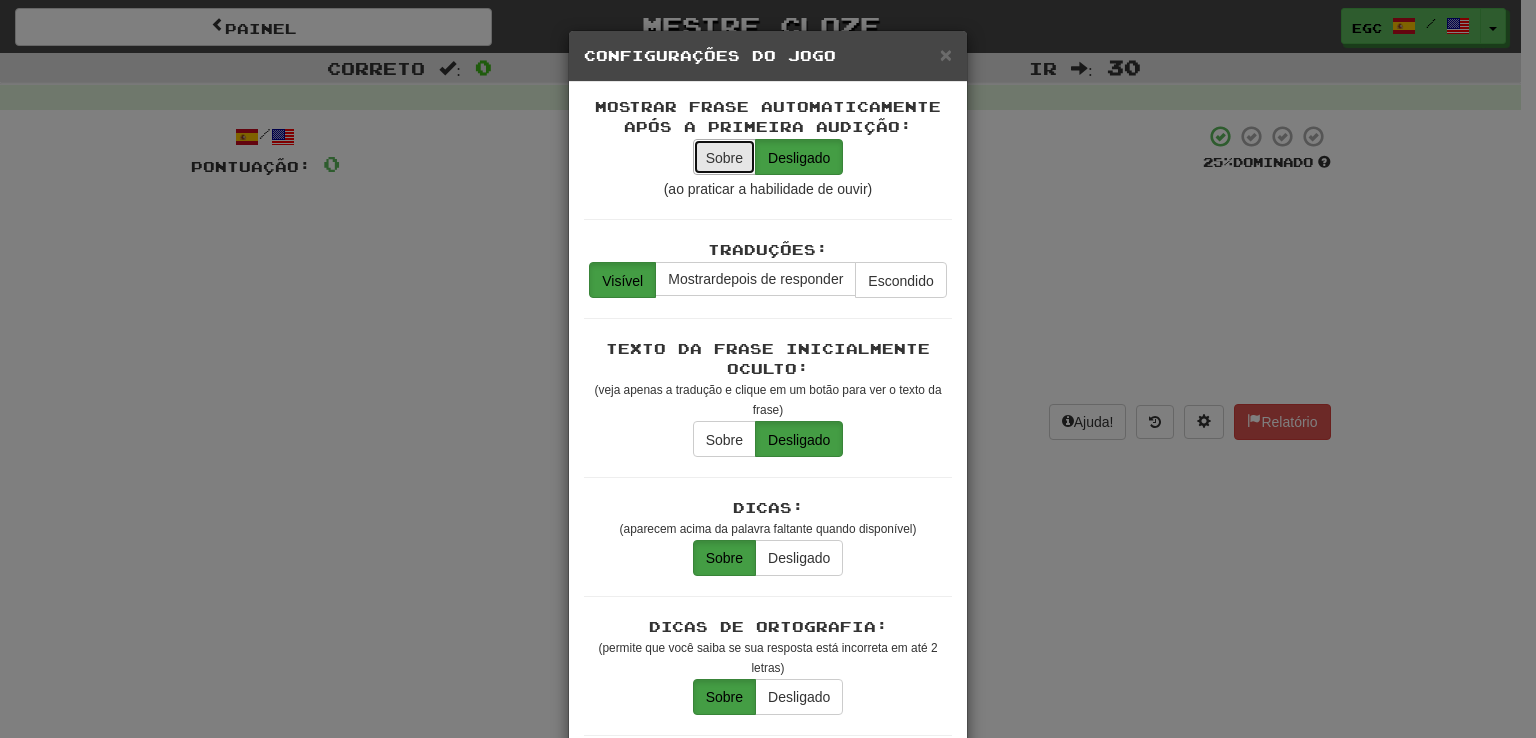 click on "Sobre" at bounding box center [724, 158] 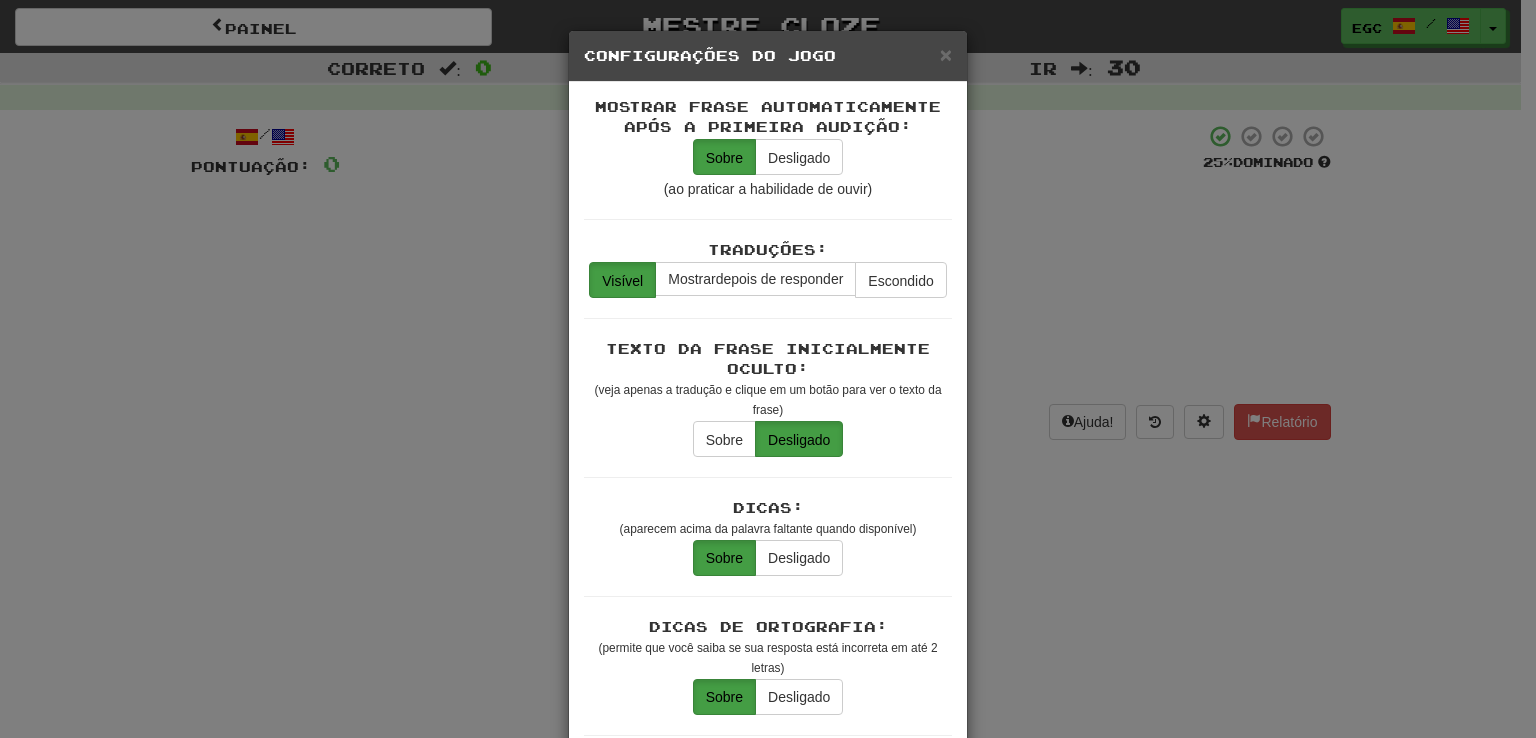 click on "× Configurações do jogo Mostrar frase automaticamente após a primeira audição: Sobre Desligado (ao praticar a habilidade de ouvir) Traduções: Visível Mostrar  depois de responder Escondido Texto da frase inicialmente oculto: (veja apenas a tradução e clique em um botão para ver o texto da frase) Sobre Desligado Dicas: (aparecem acima da palavra faltante quando disponível) Sobre Desligado Dicas de ortografia: (permite que você saiba se sua resposta está incorreta em até 2 letras) Sobre Desligado Dica de cor de digitação: (veja se você está digitando a resposta correta) Sobre Desligado Tamanho da caixa de texto: (o tamanho da caixa de texto pode mudar para corresponder à palavra que falta) Mudanças Sempre o mesmo Digite Envia Vazio: (pressionar Enter quando a entrada estiver vazia enviará uma resposta em branco) Sobre Desligado Limpar após responder: (pressionar a tecla limpa a entrada de texto após a resposta para que você possa praticar a digitação da resposta) Sobre Desligado 0,5x" at bounding box center [768, 369] 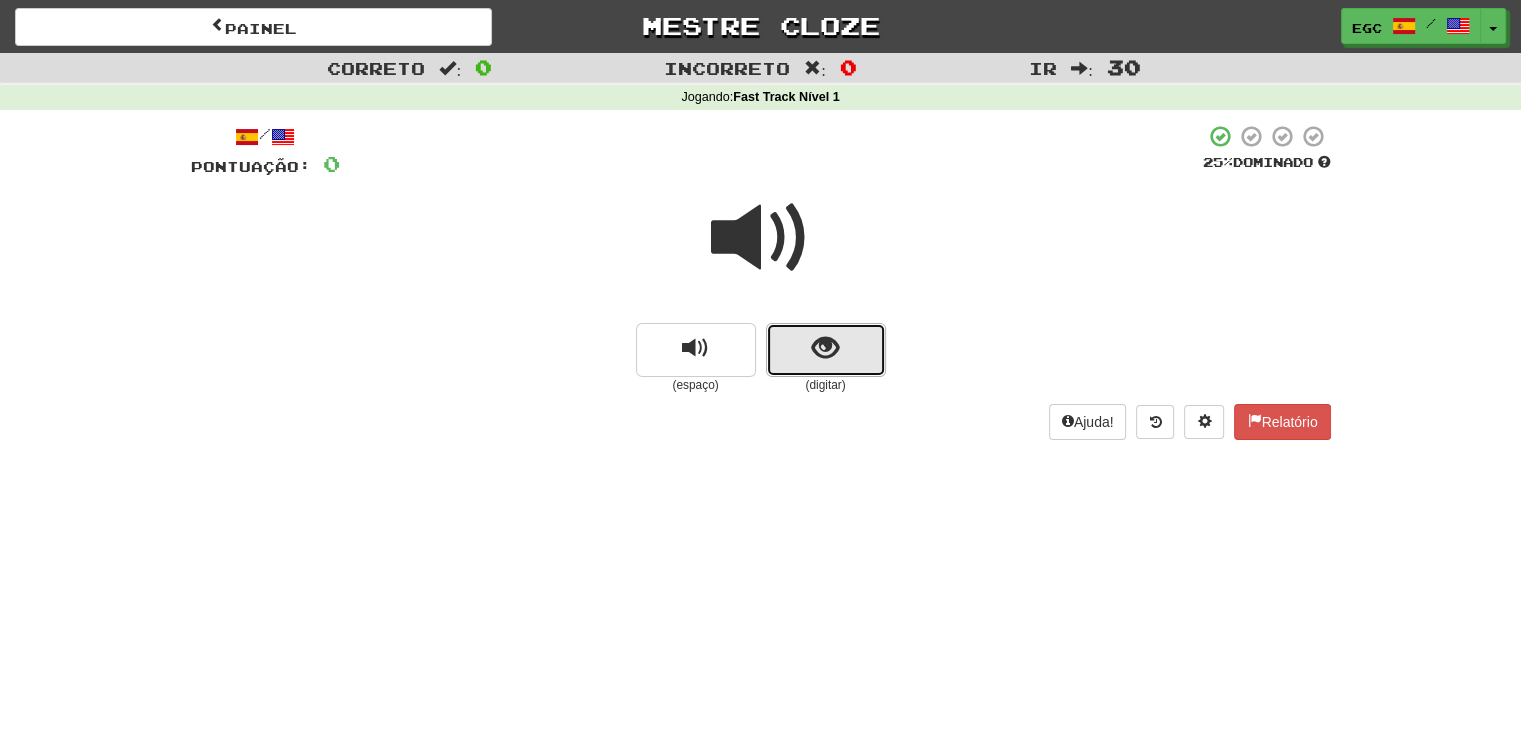 click at bounding box center [826, 350] 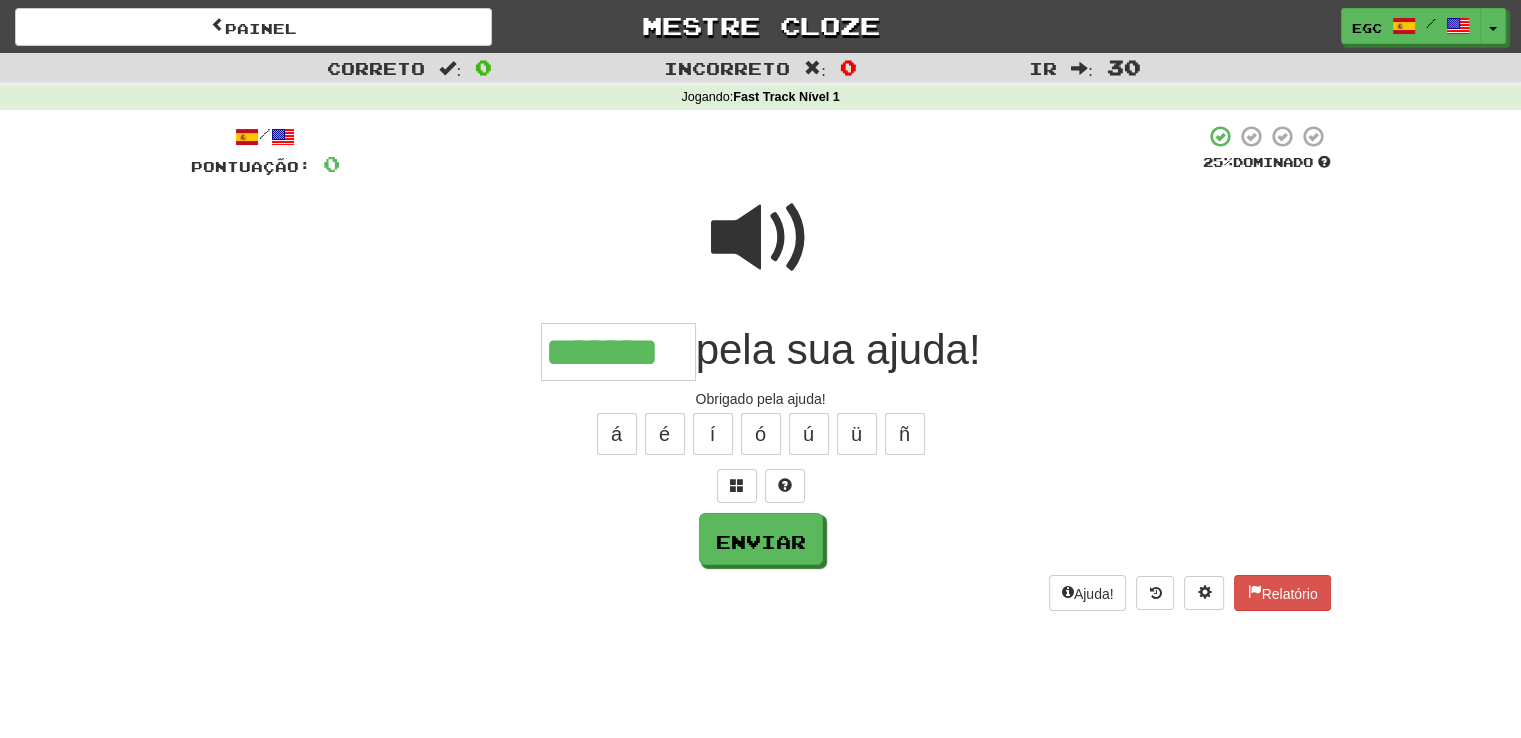 type on "*******" 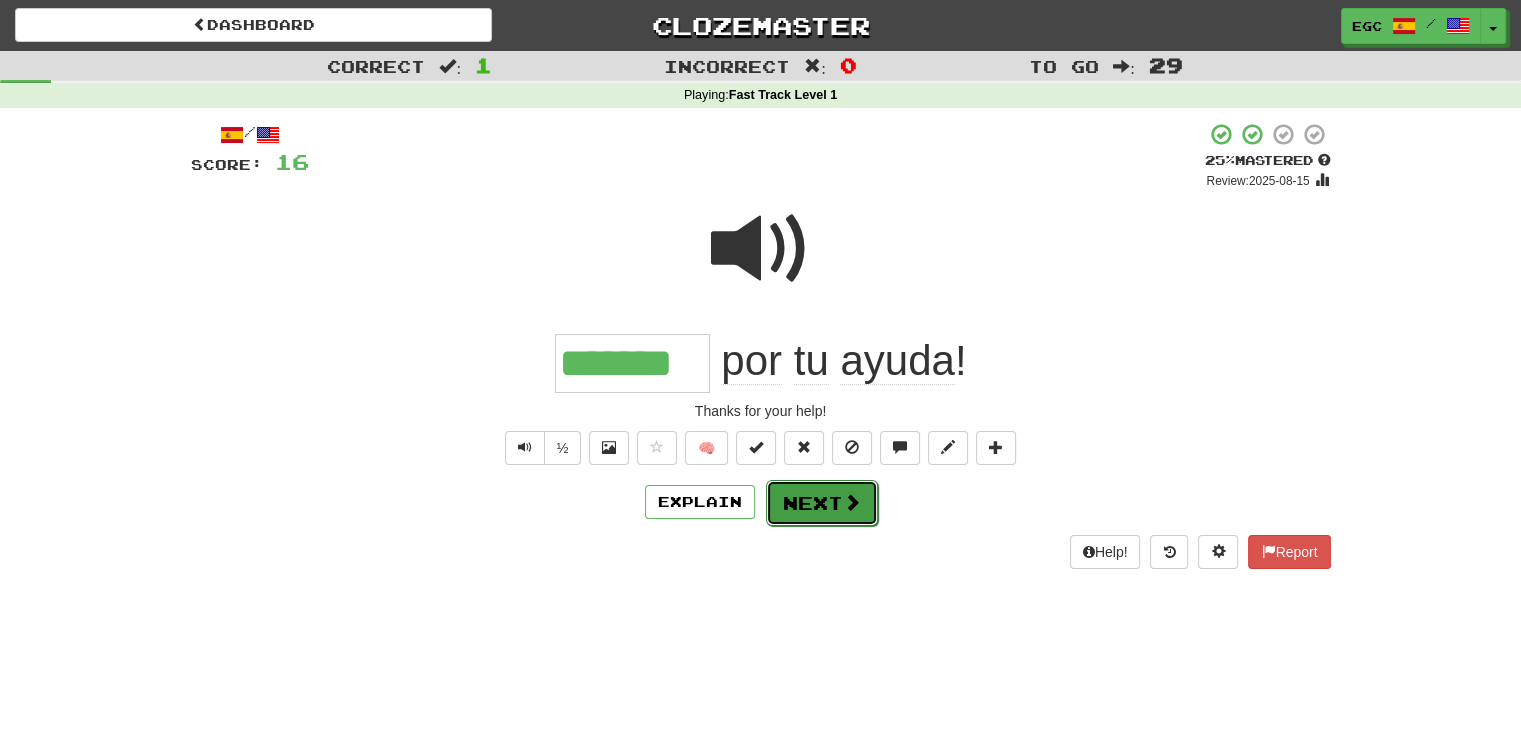 click at bounding box center [852, 502] 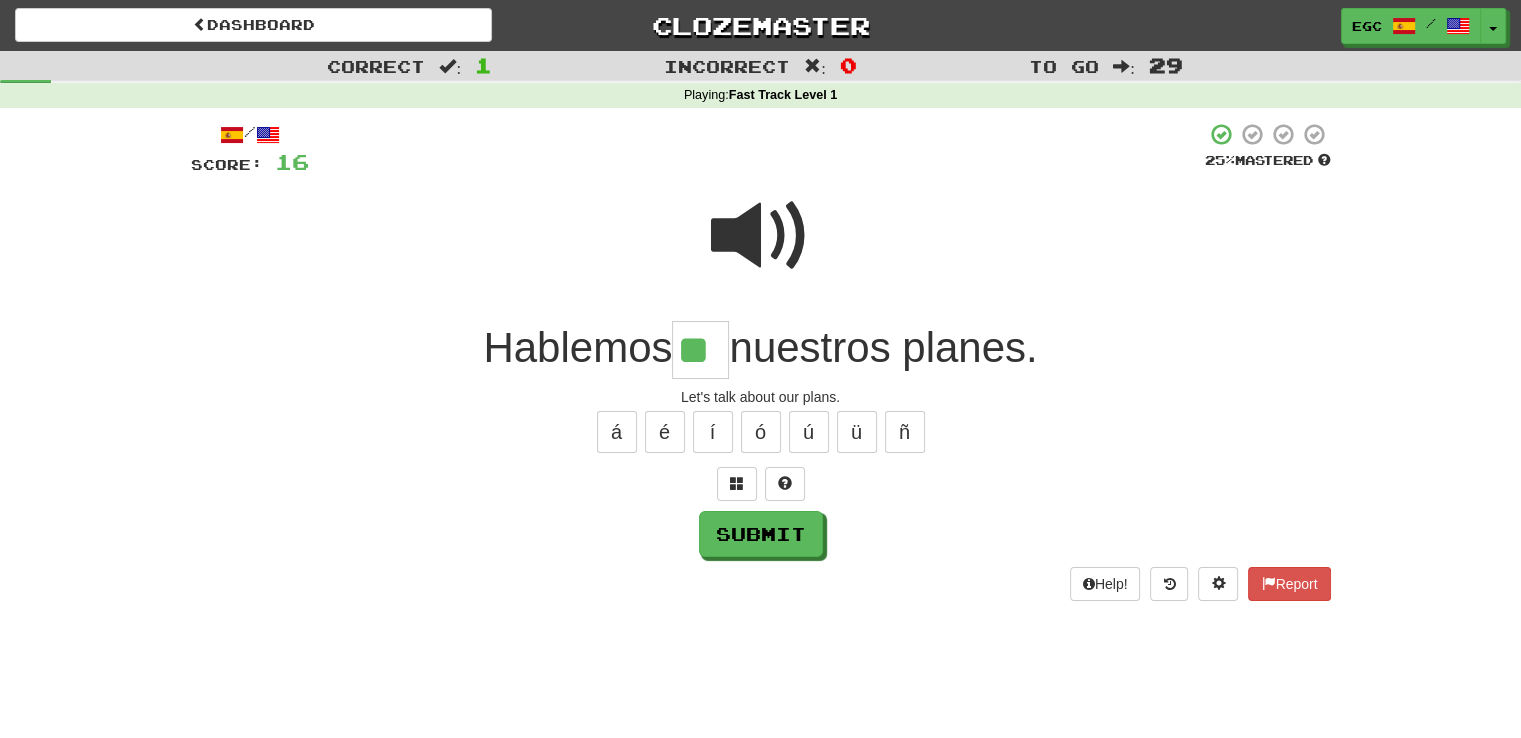 type on "**" 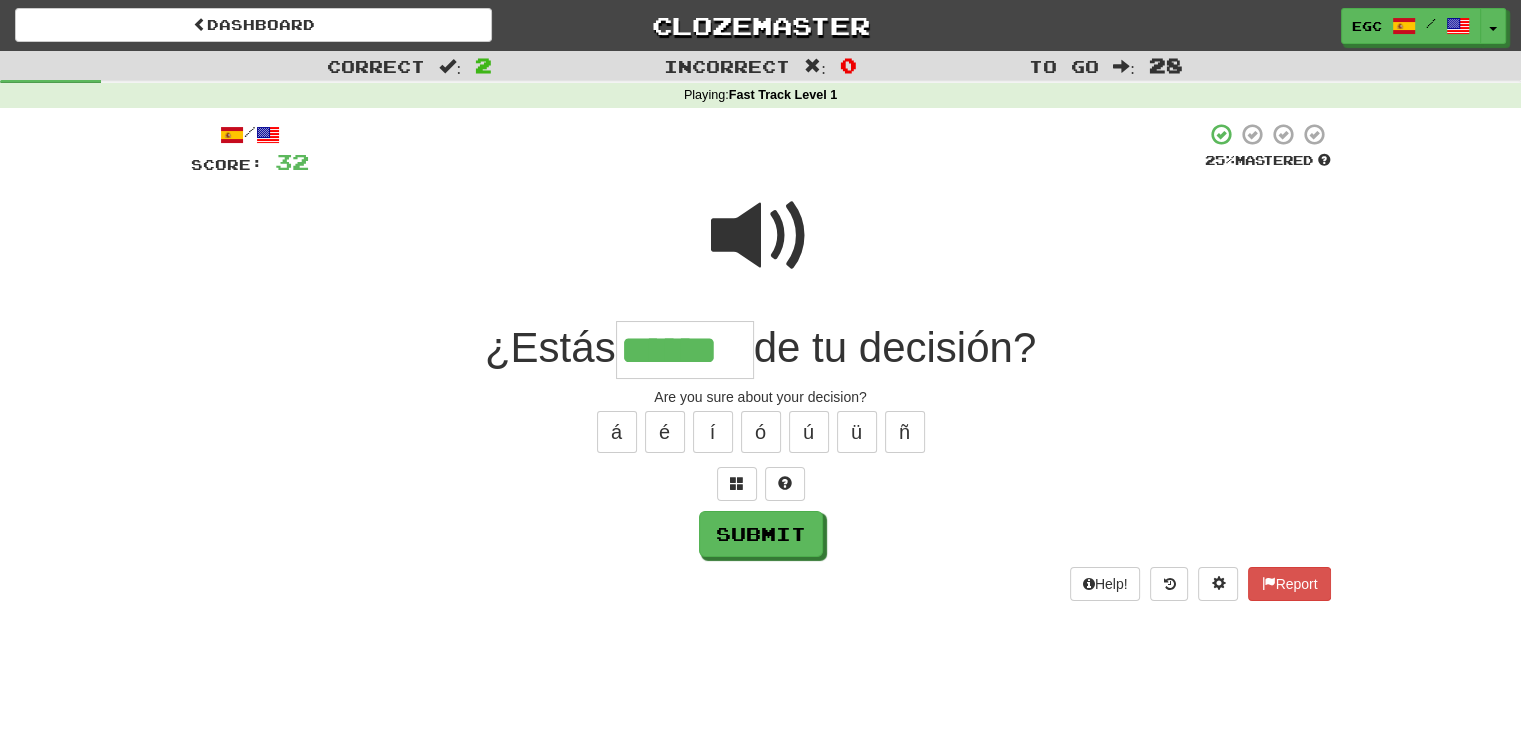 type on "******" 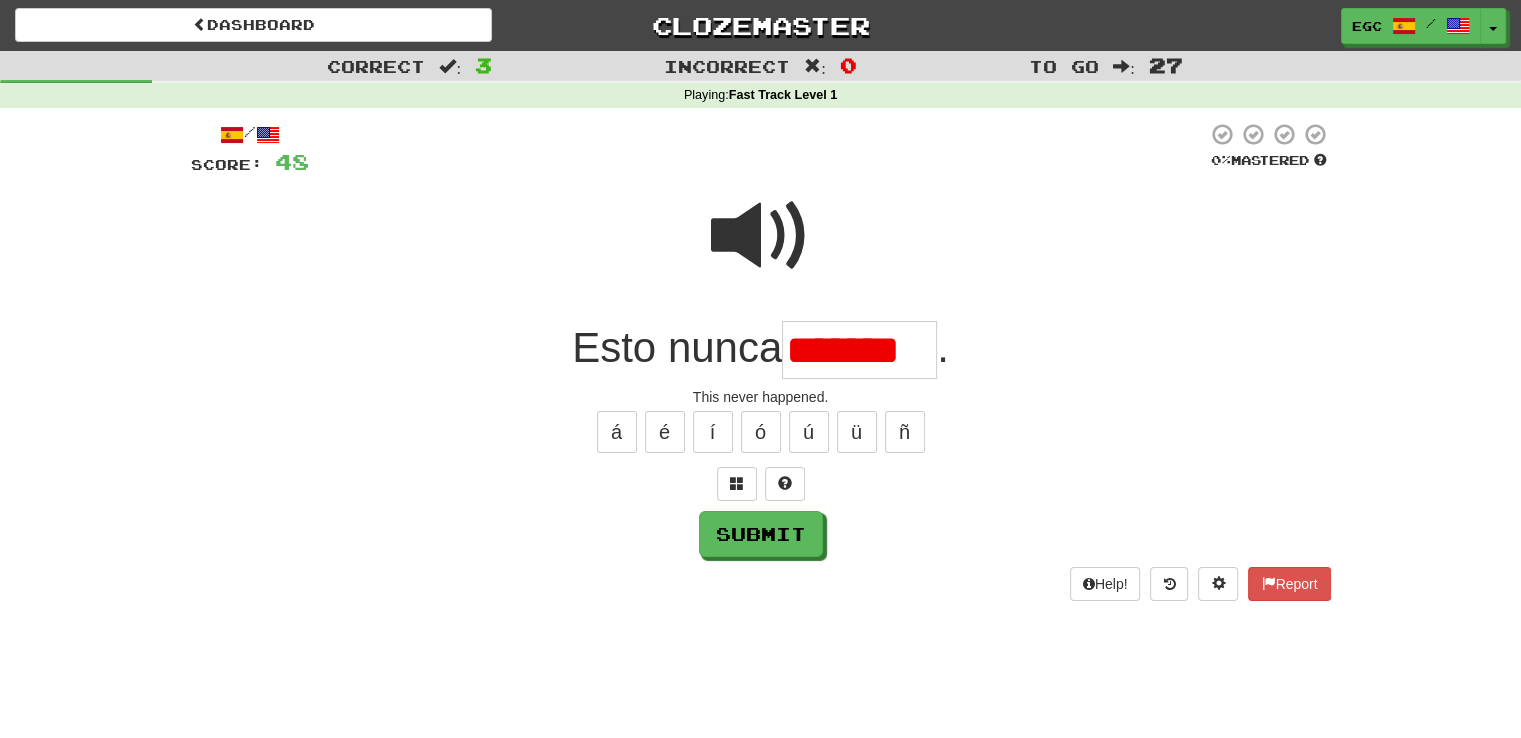 scroll, scrollTop: 0, scrollLeft: 0, axis: both 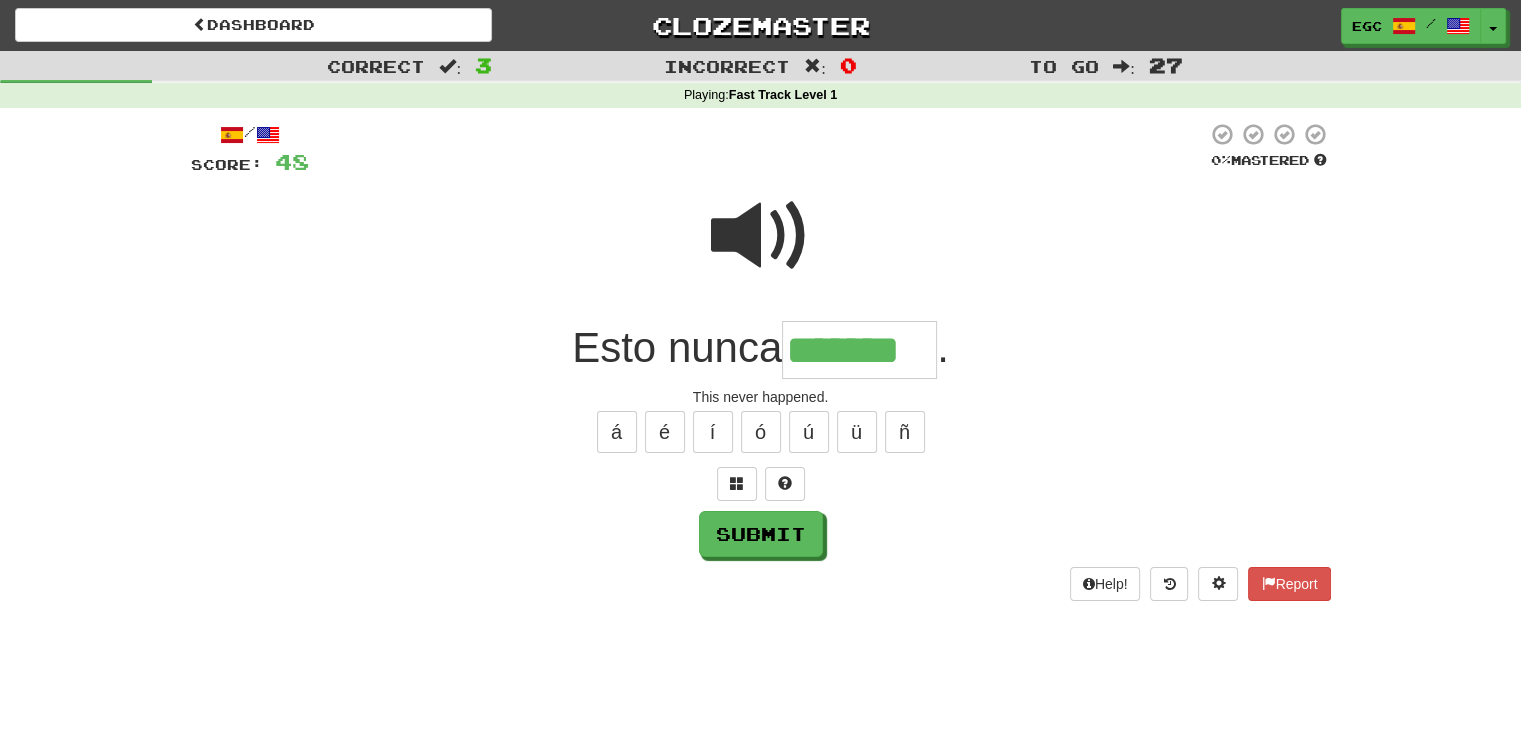 type on "*******" 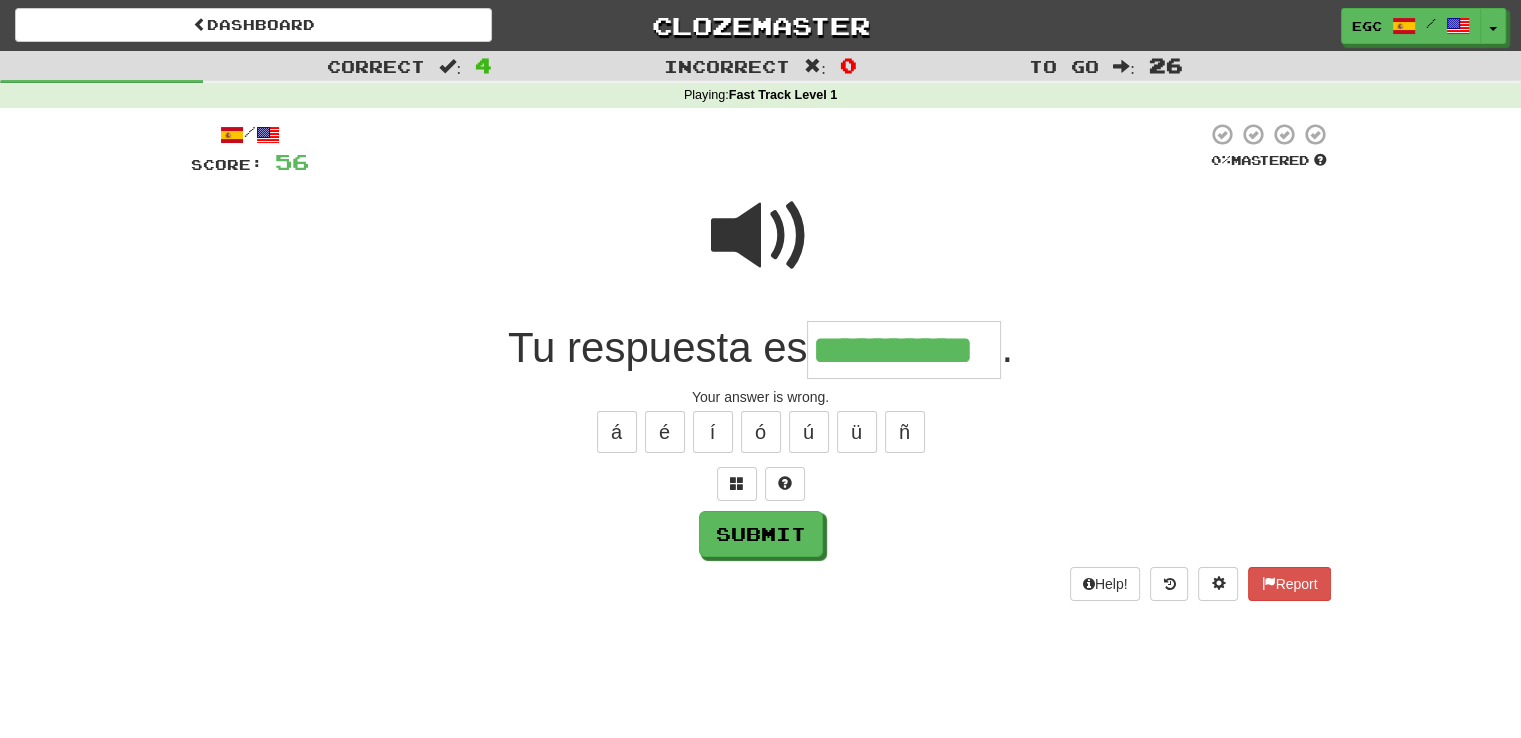 type on "**********" 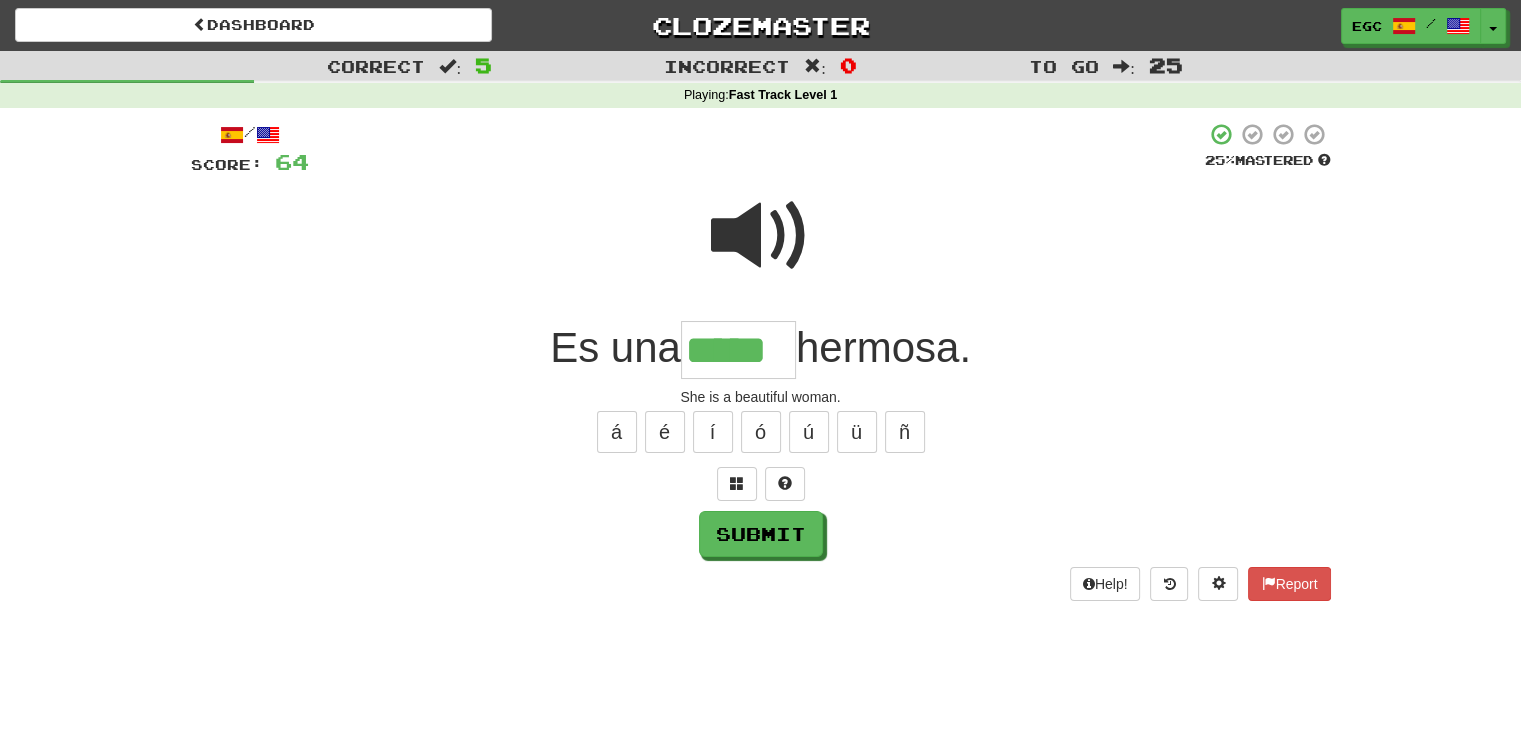 type on "*****" 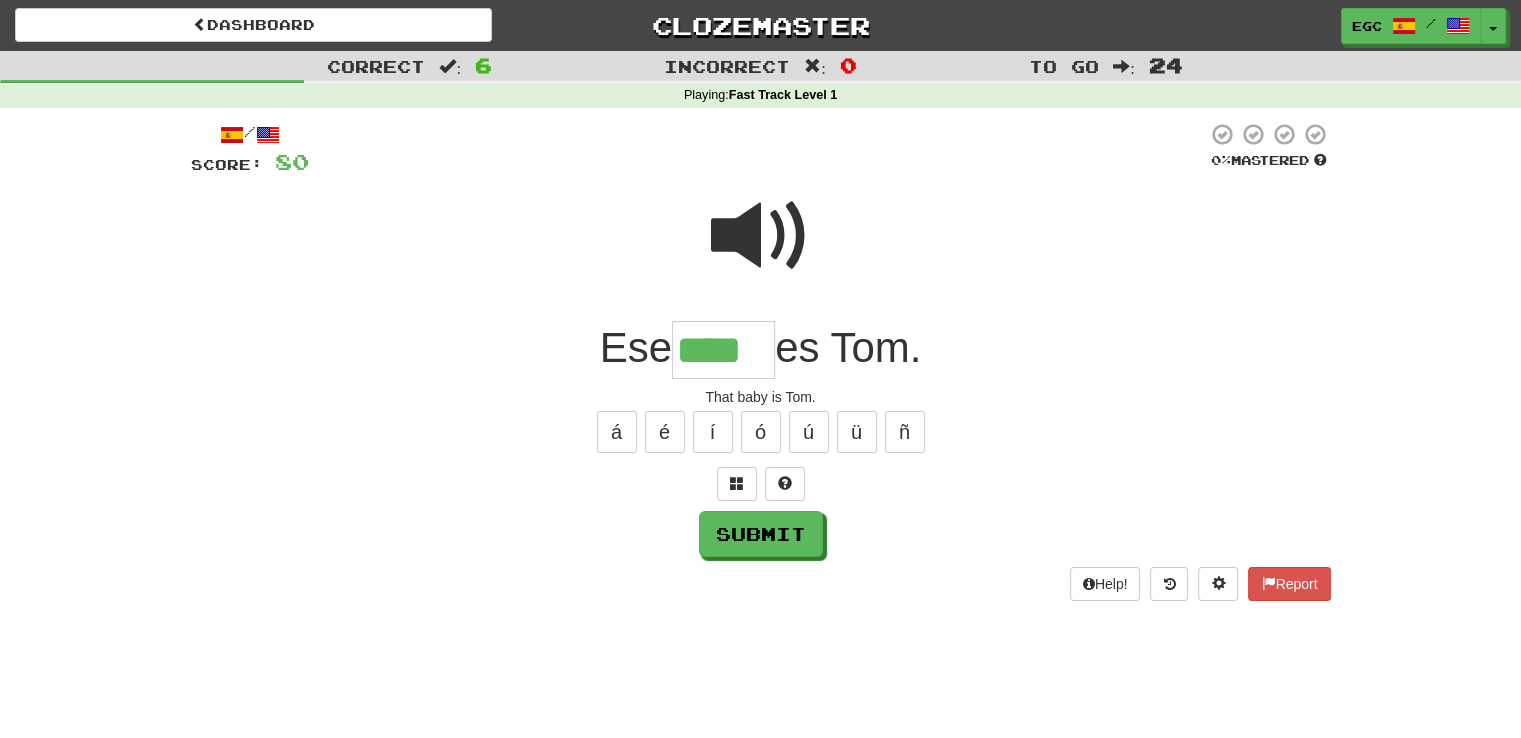 type on "****" 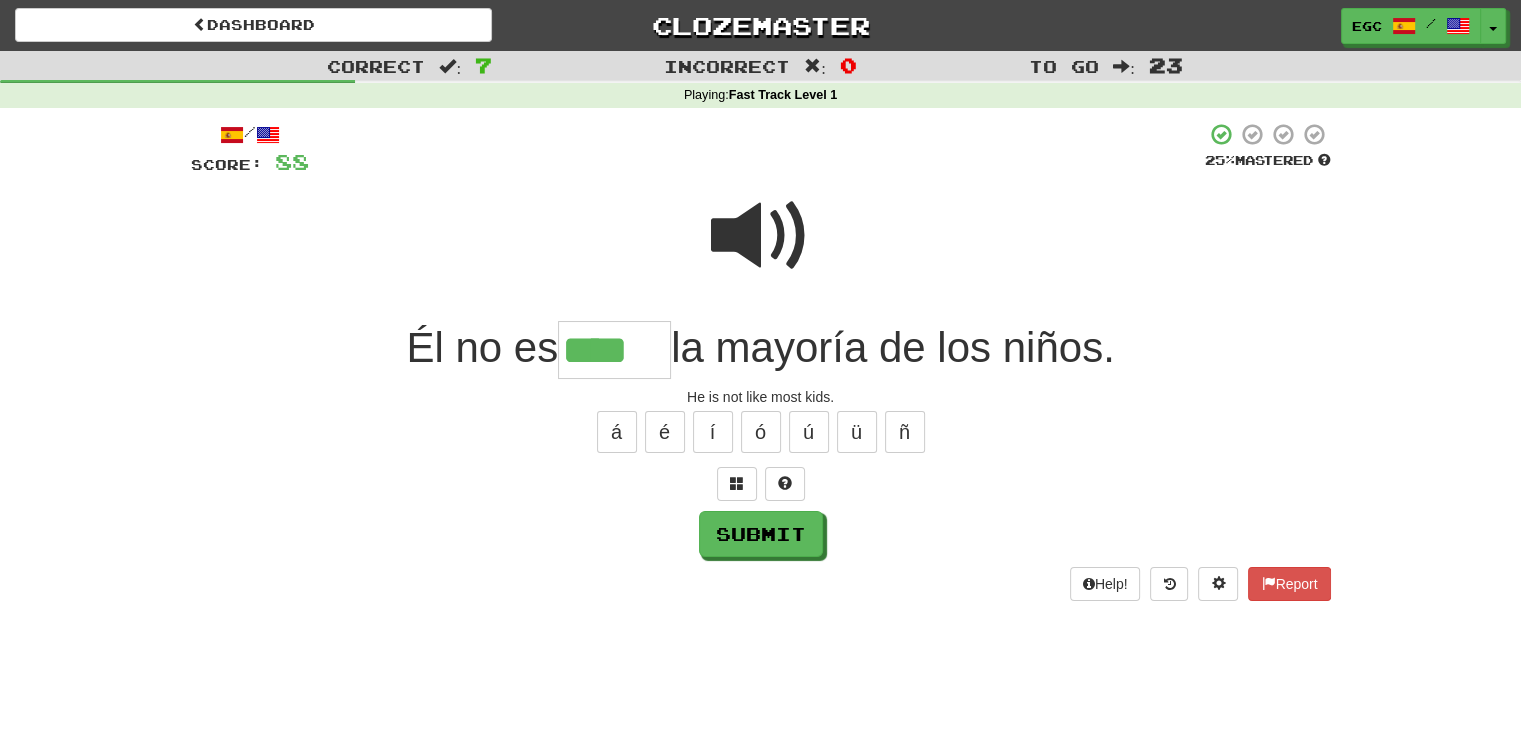 type on "****" 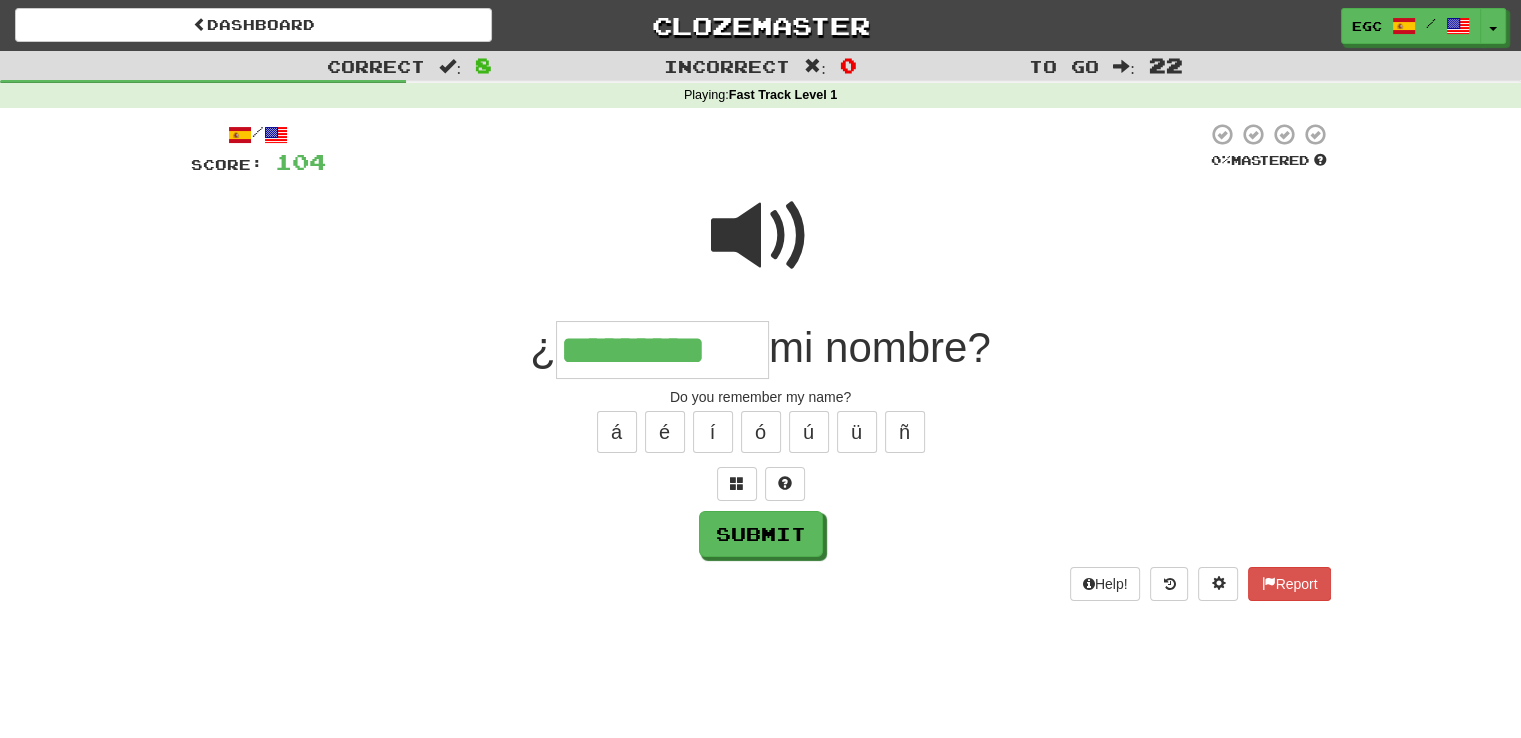 type on "*********" 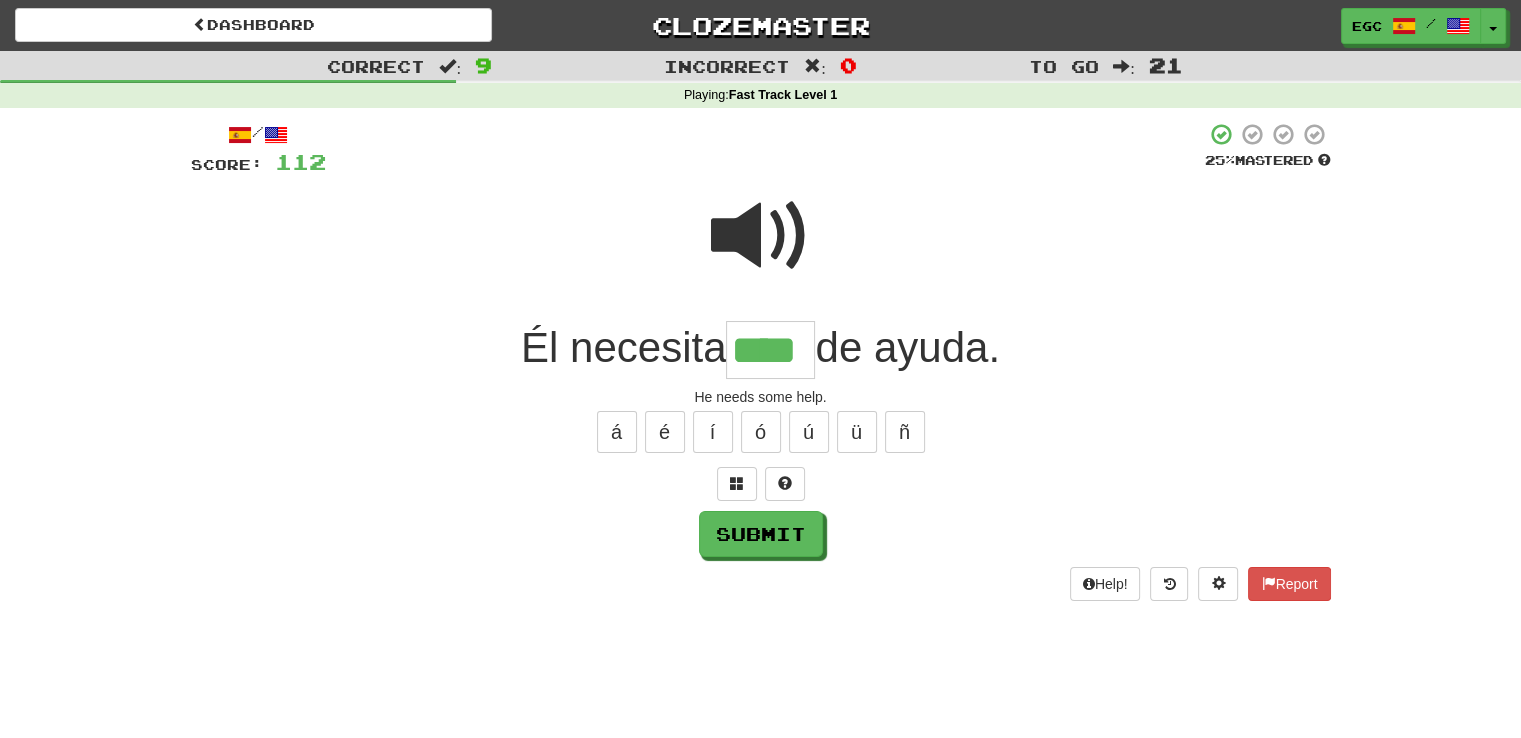 type on "****" 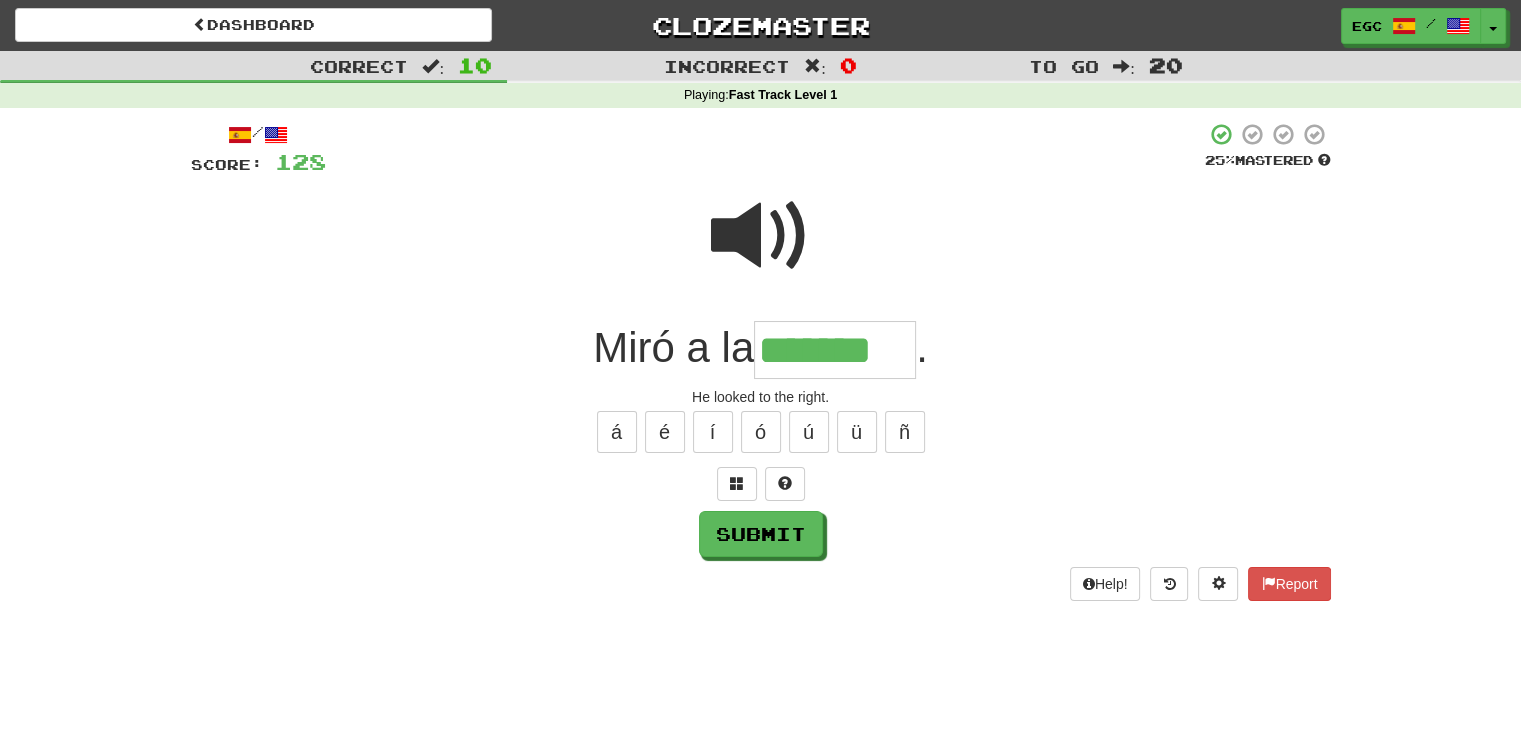 type on "*******" 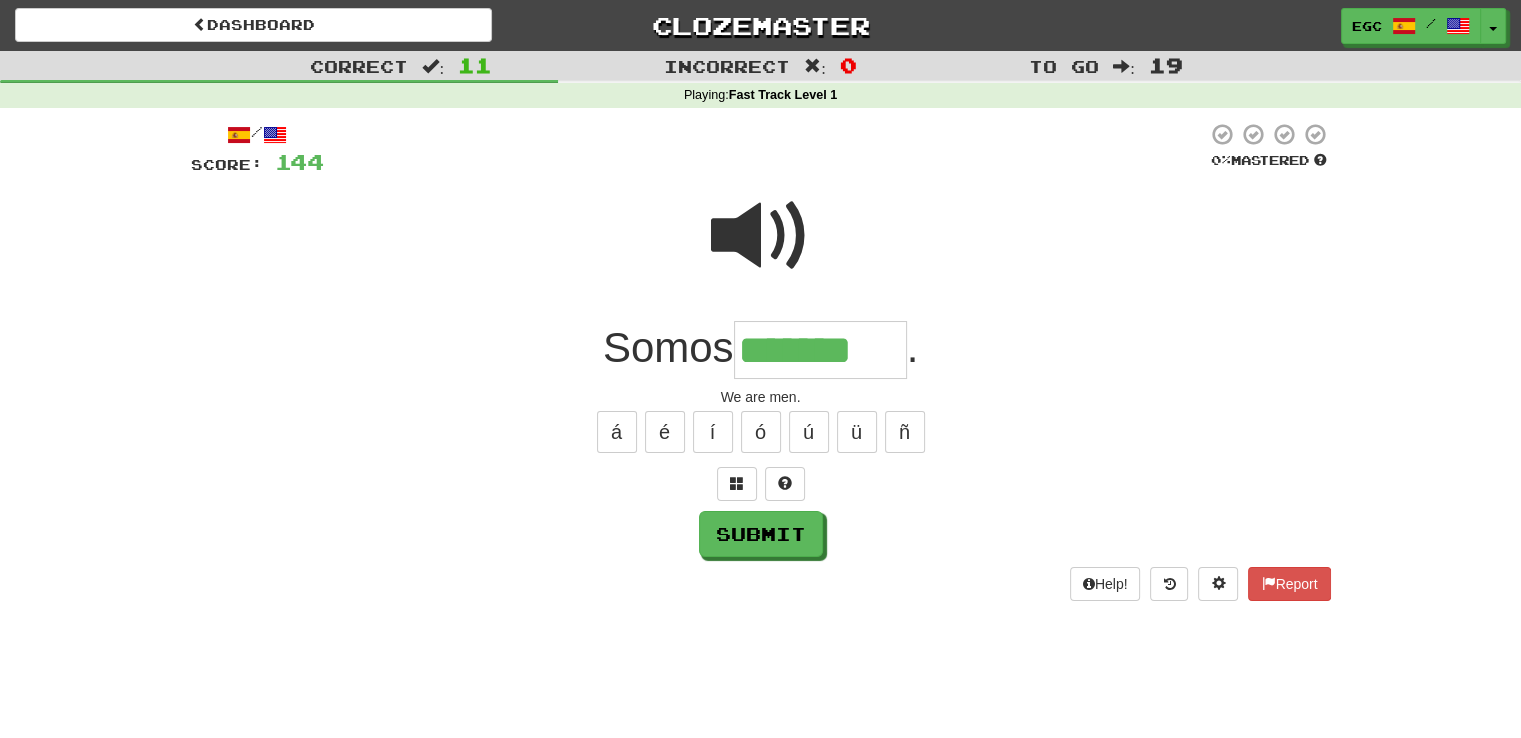 type on "*******" 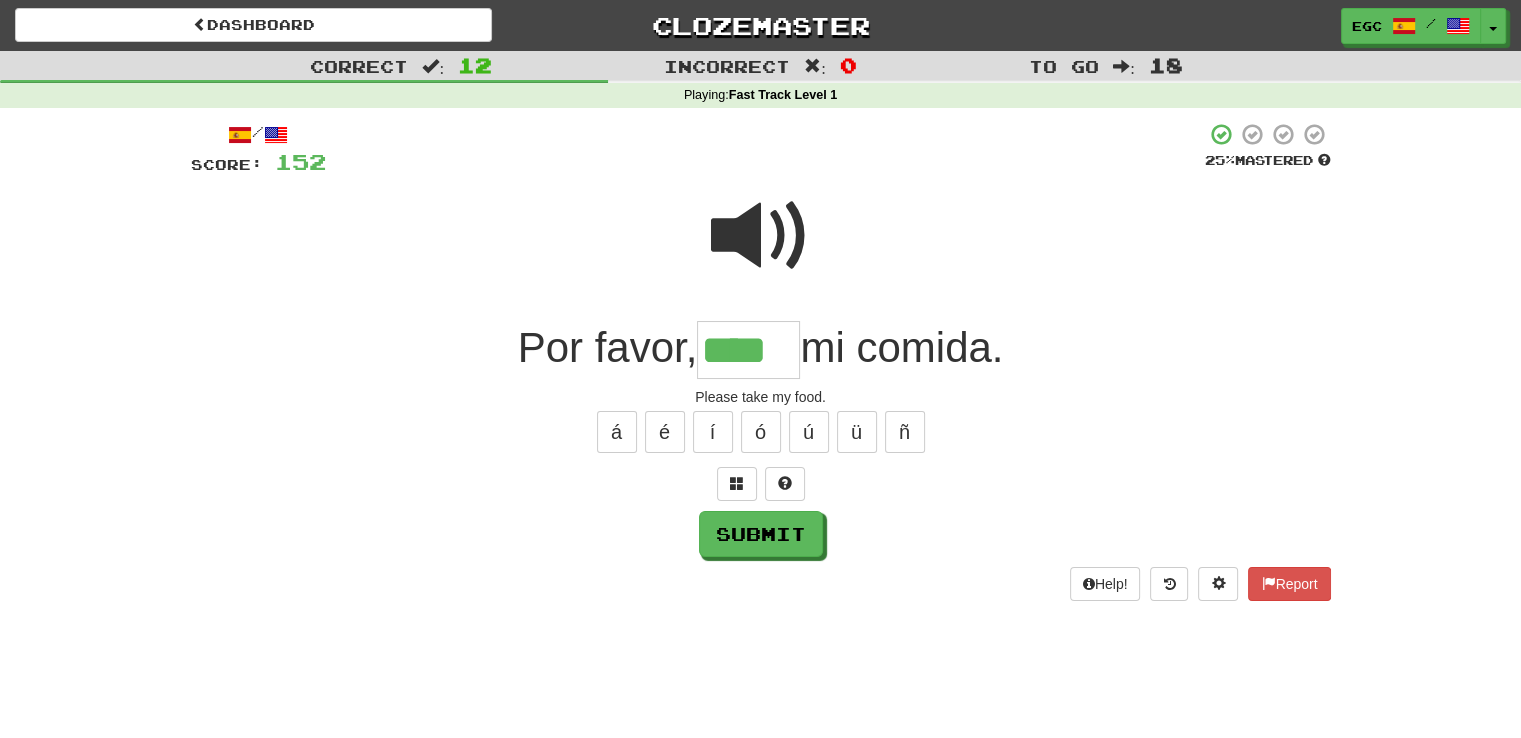 type on "****" 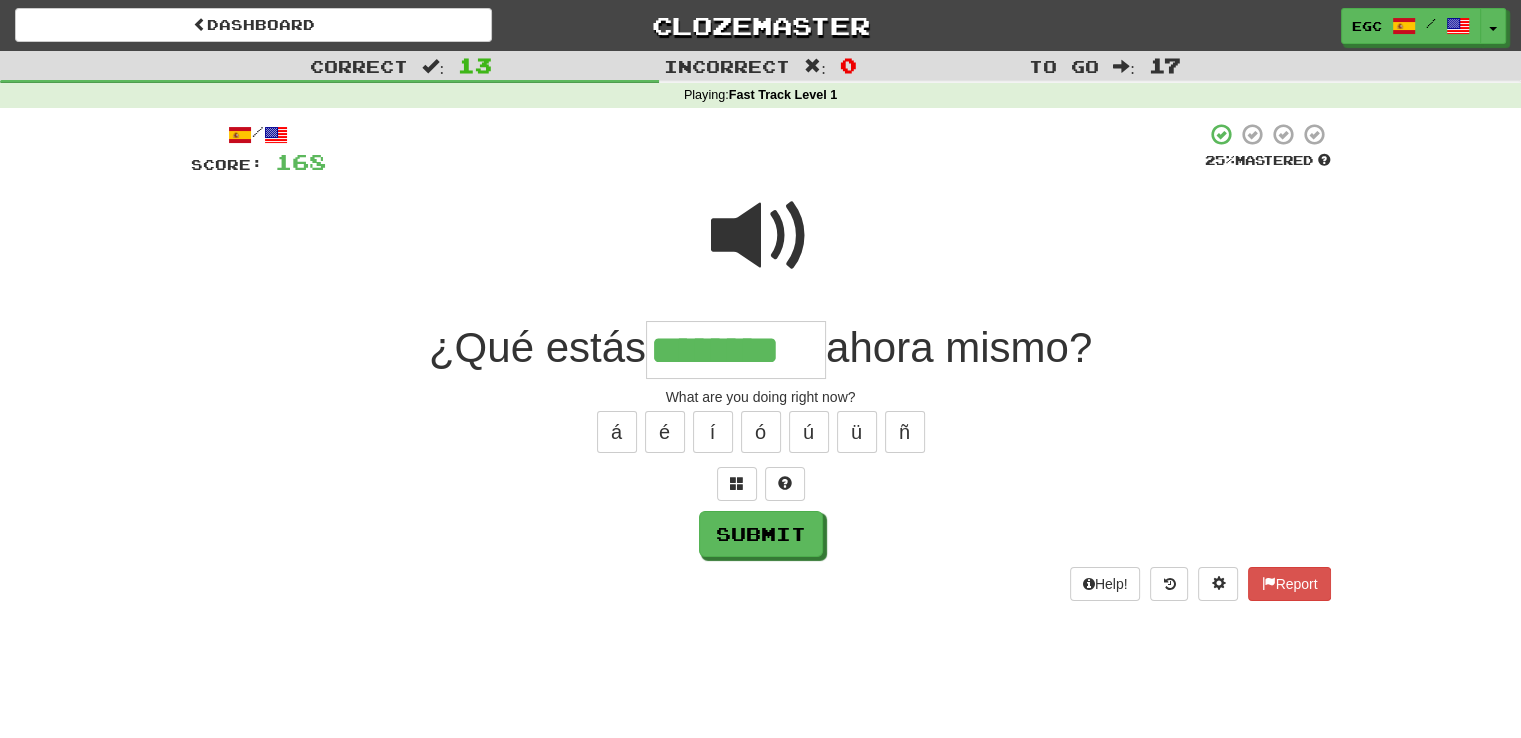 type on "********" 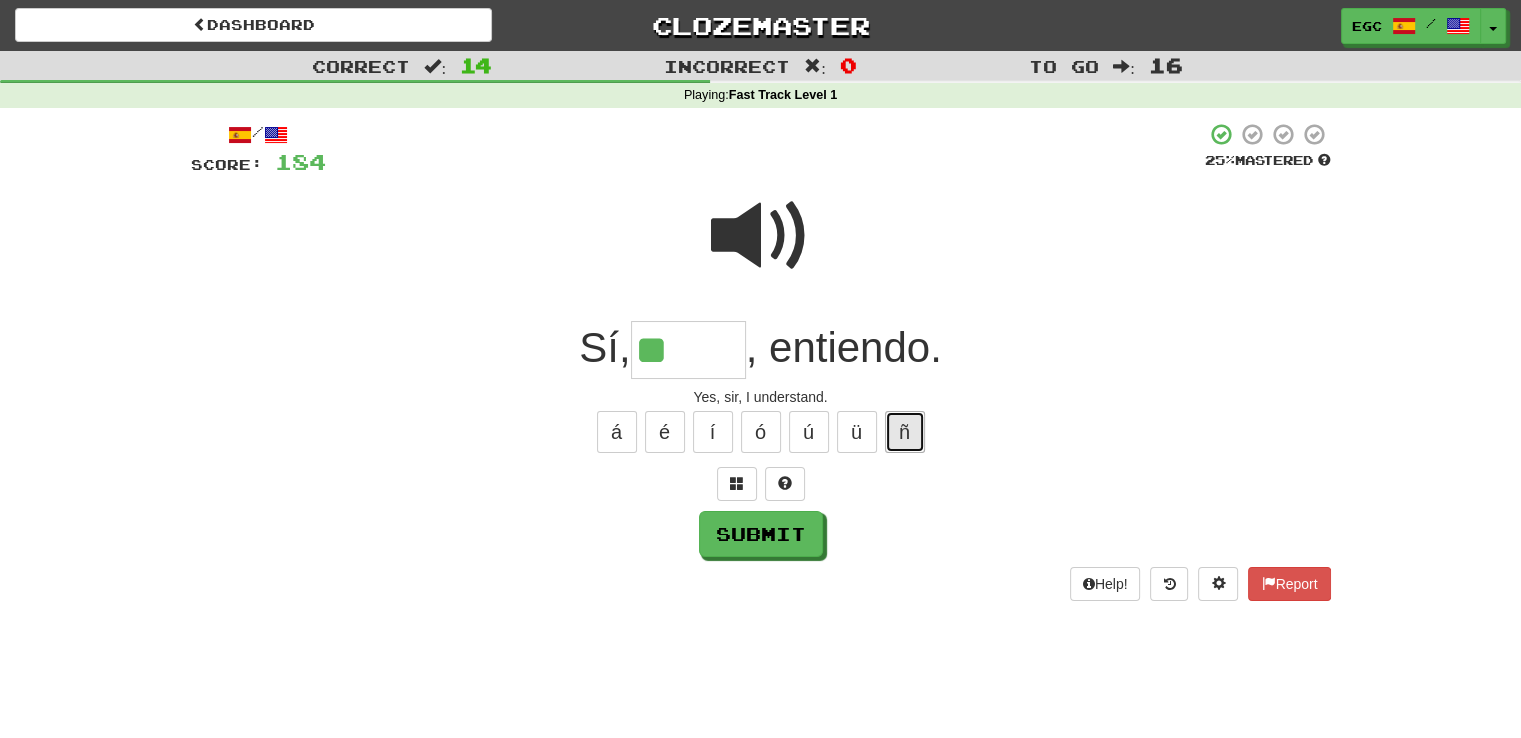 click on "ñ" at bounding box center (905, 432) 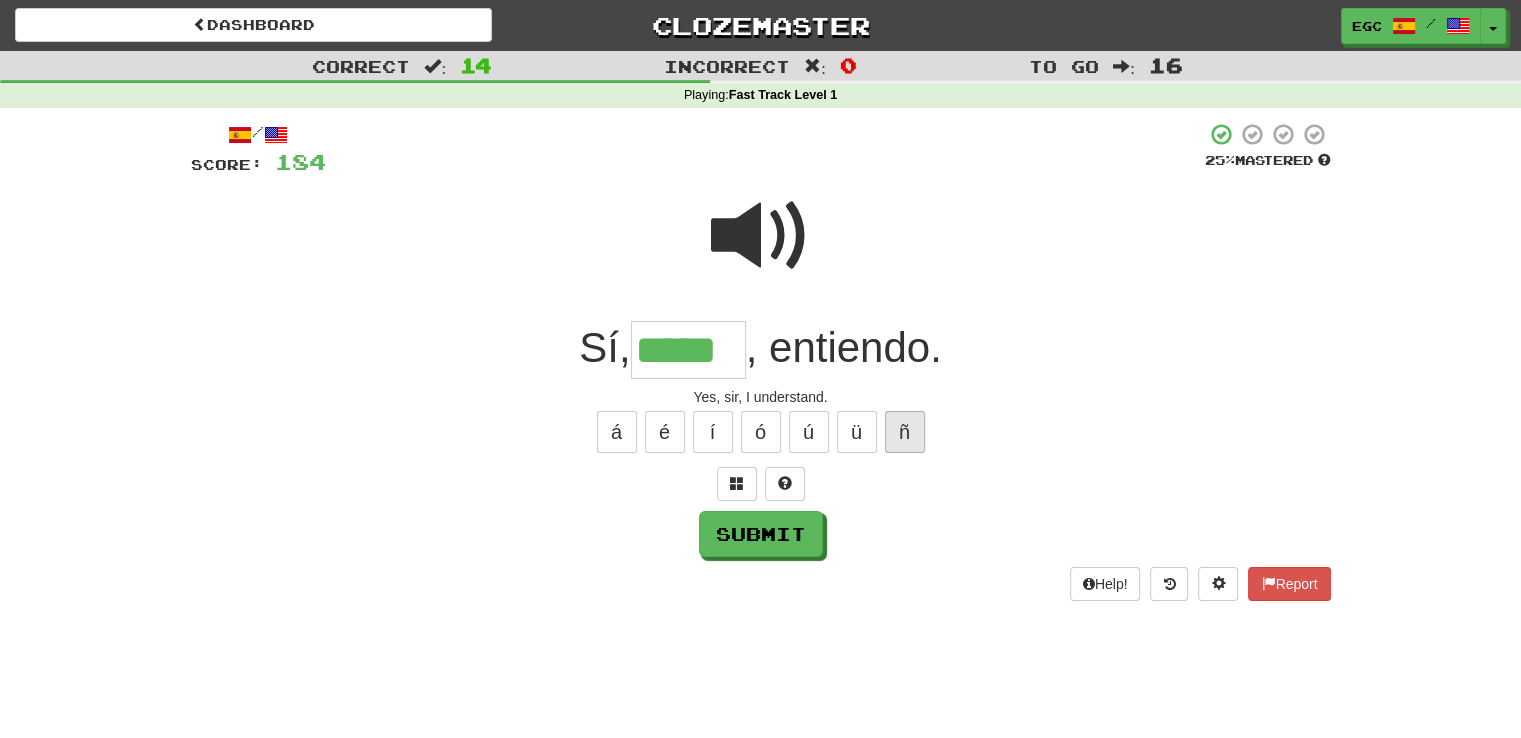 type on "*****" 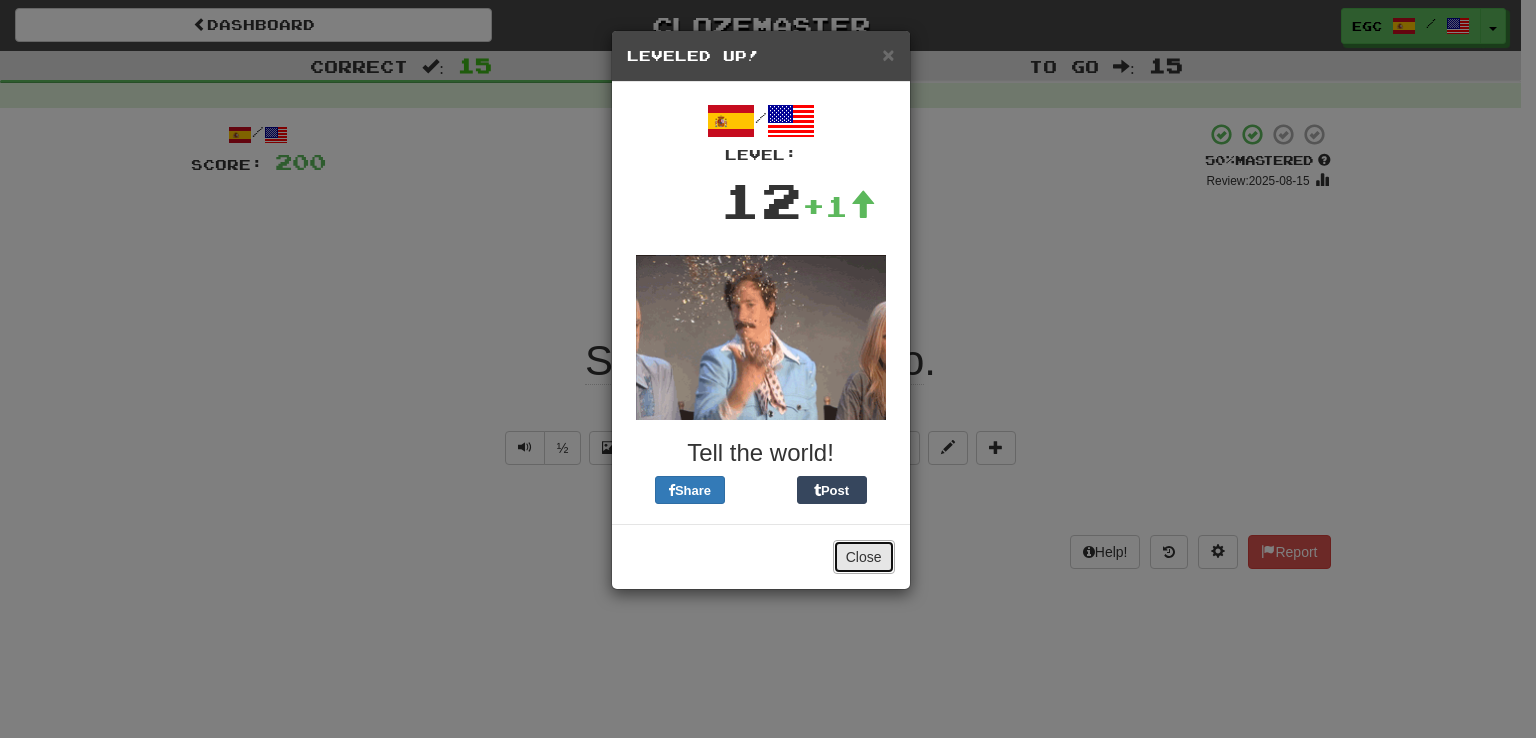 click on "Close" at bounding box center (864, 557) 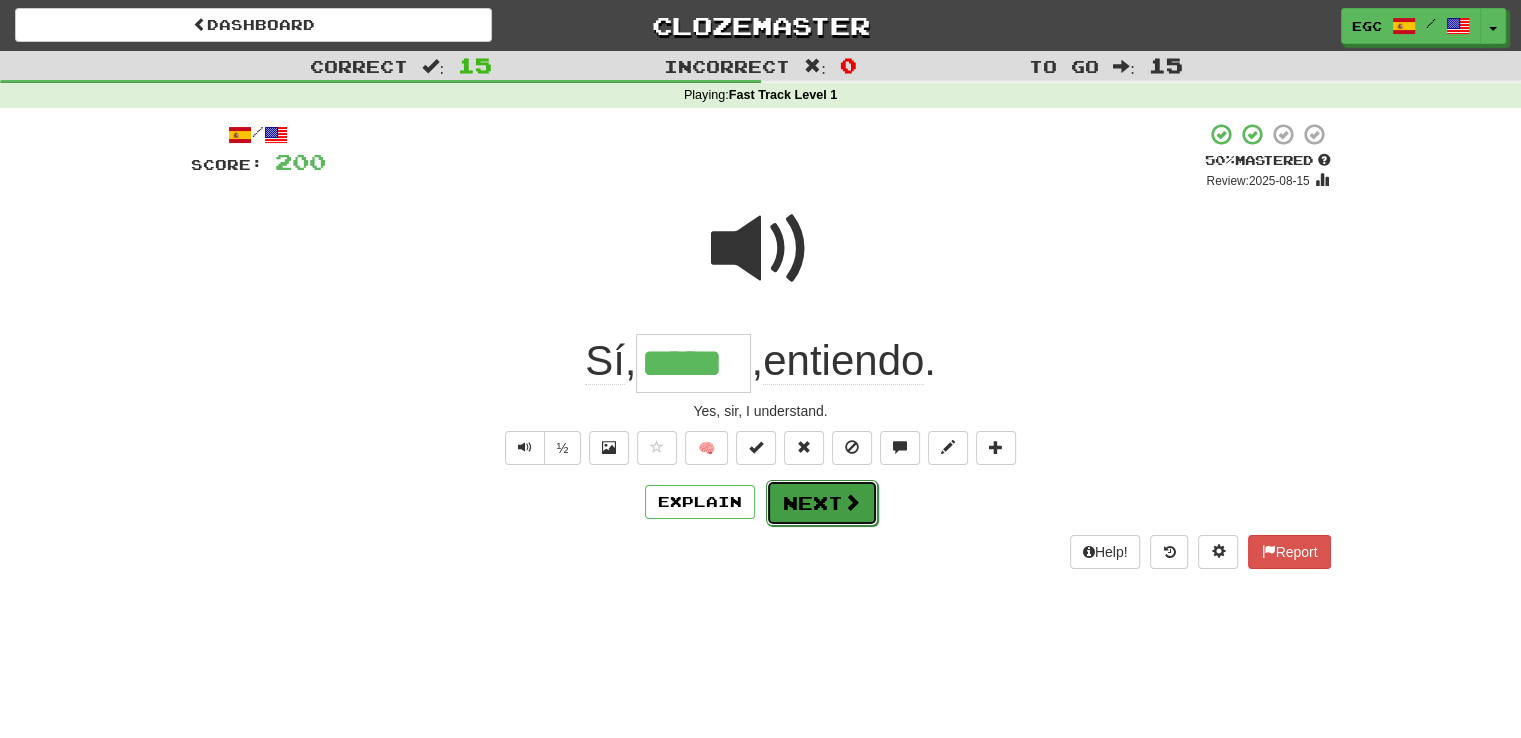 click on "Next" at bounding box center (822, 503) 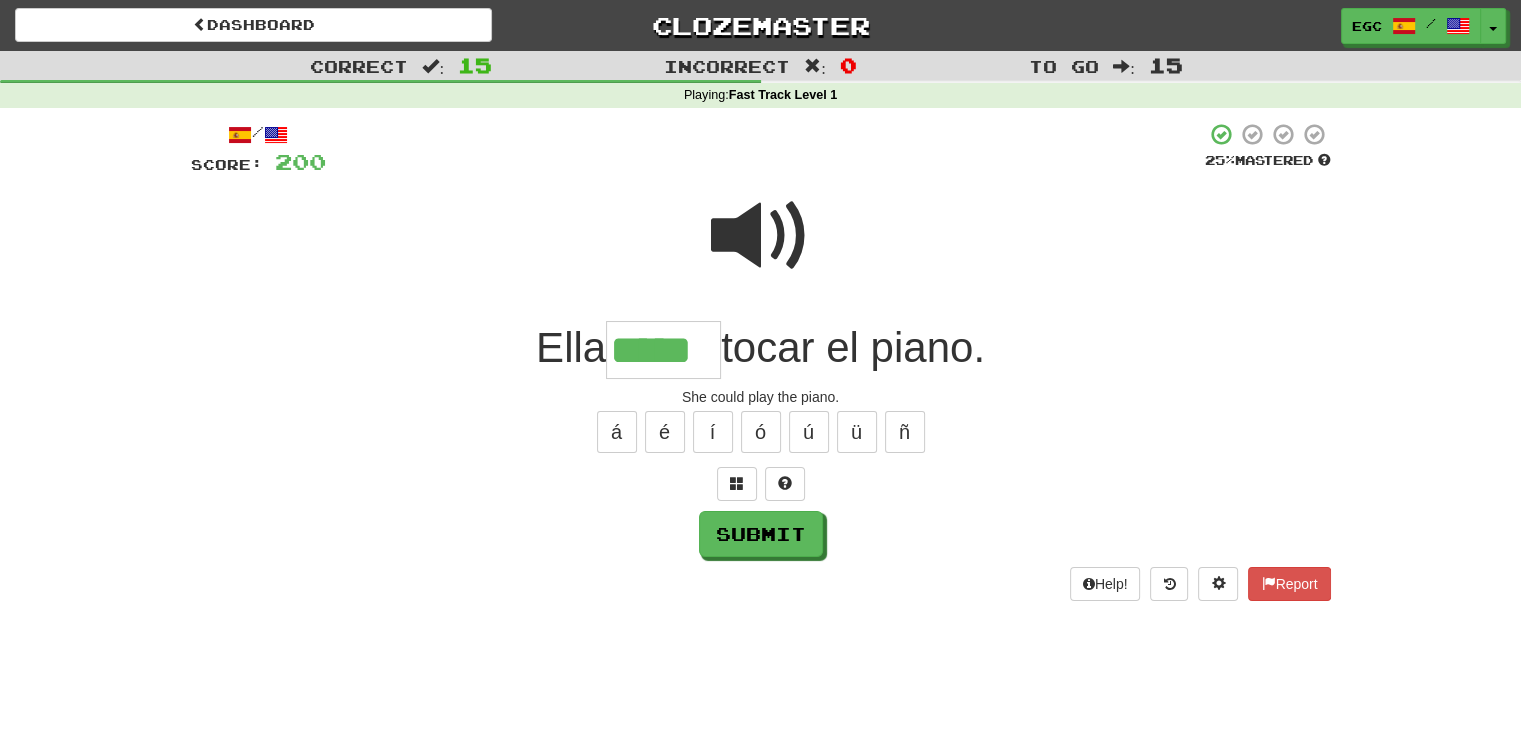 type on "*****" 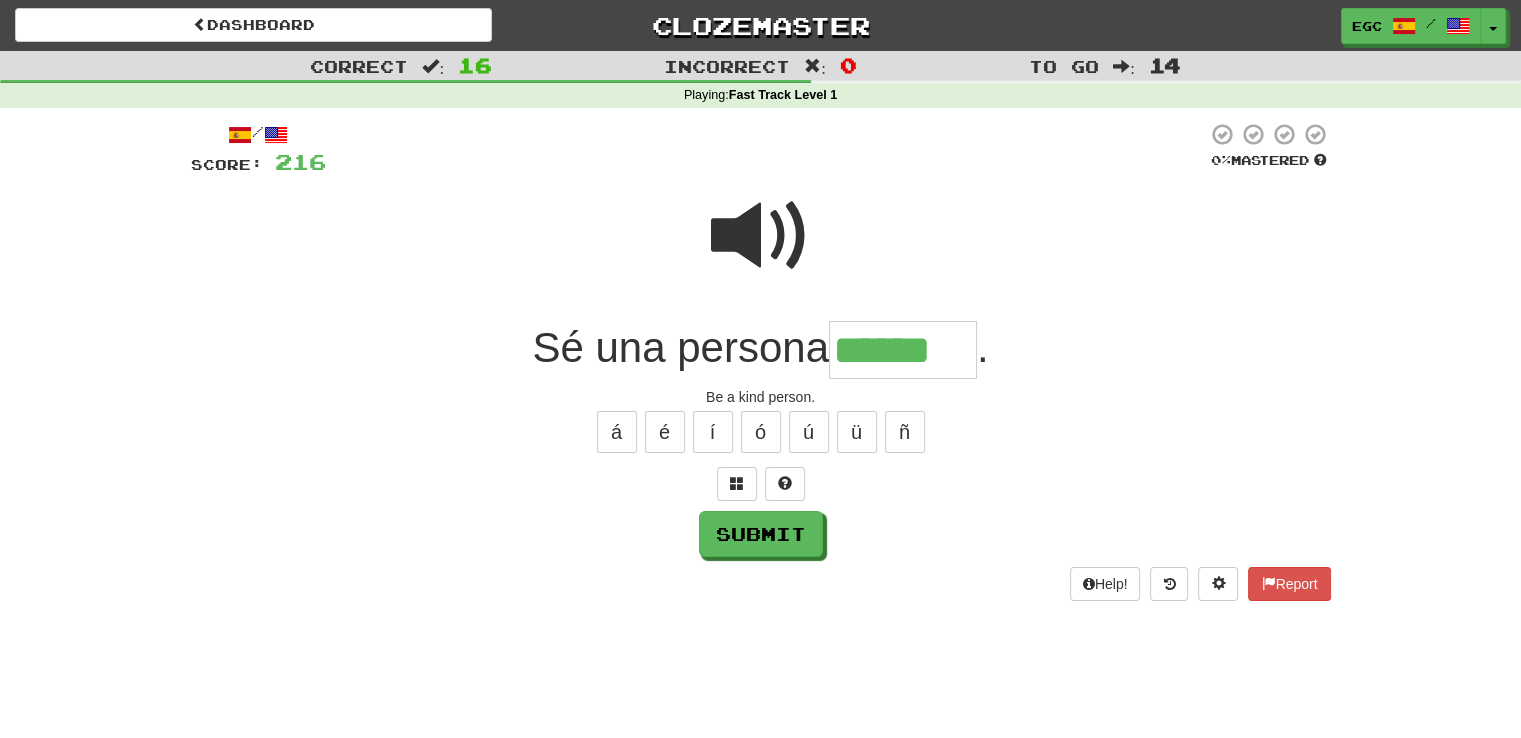 type on "******" 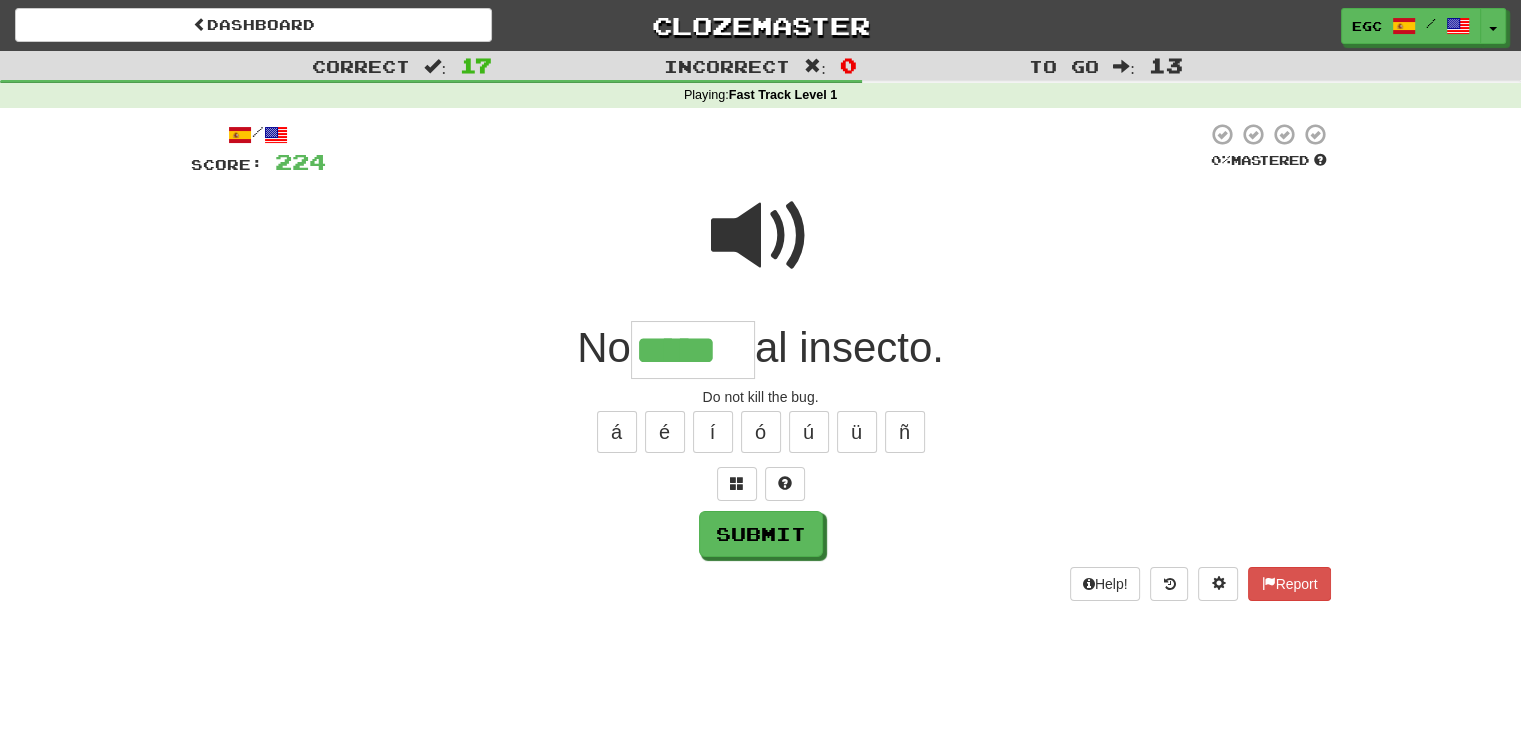 type on "*****" 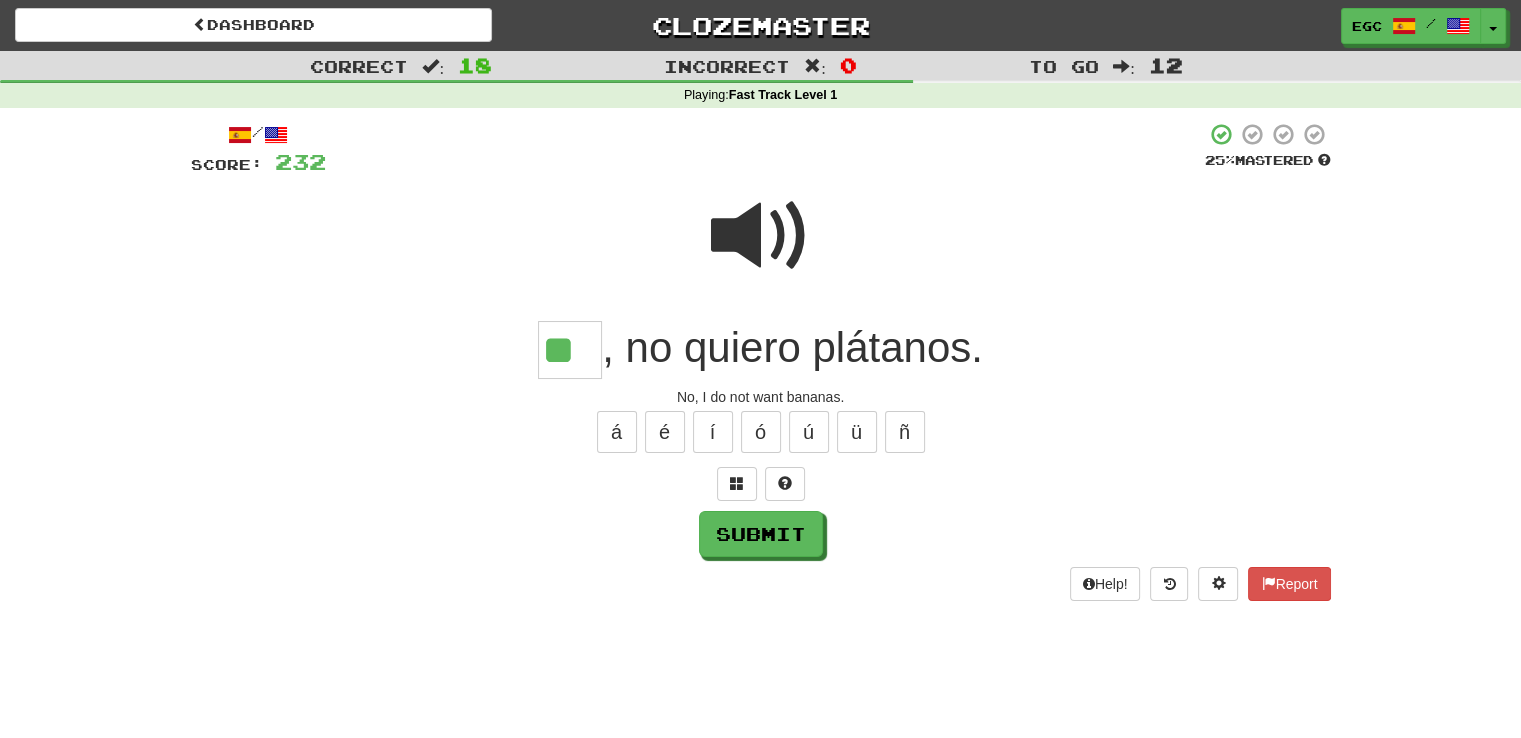 type on "**" 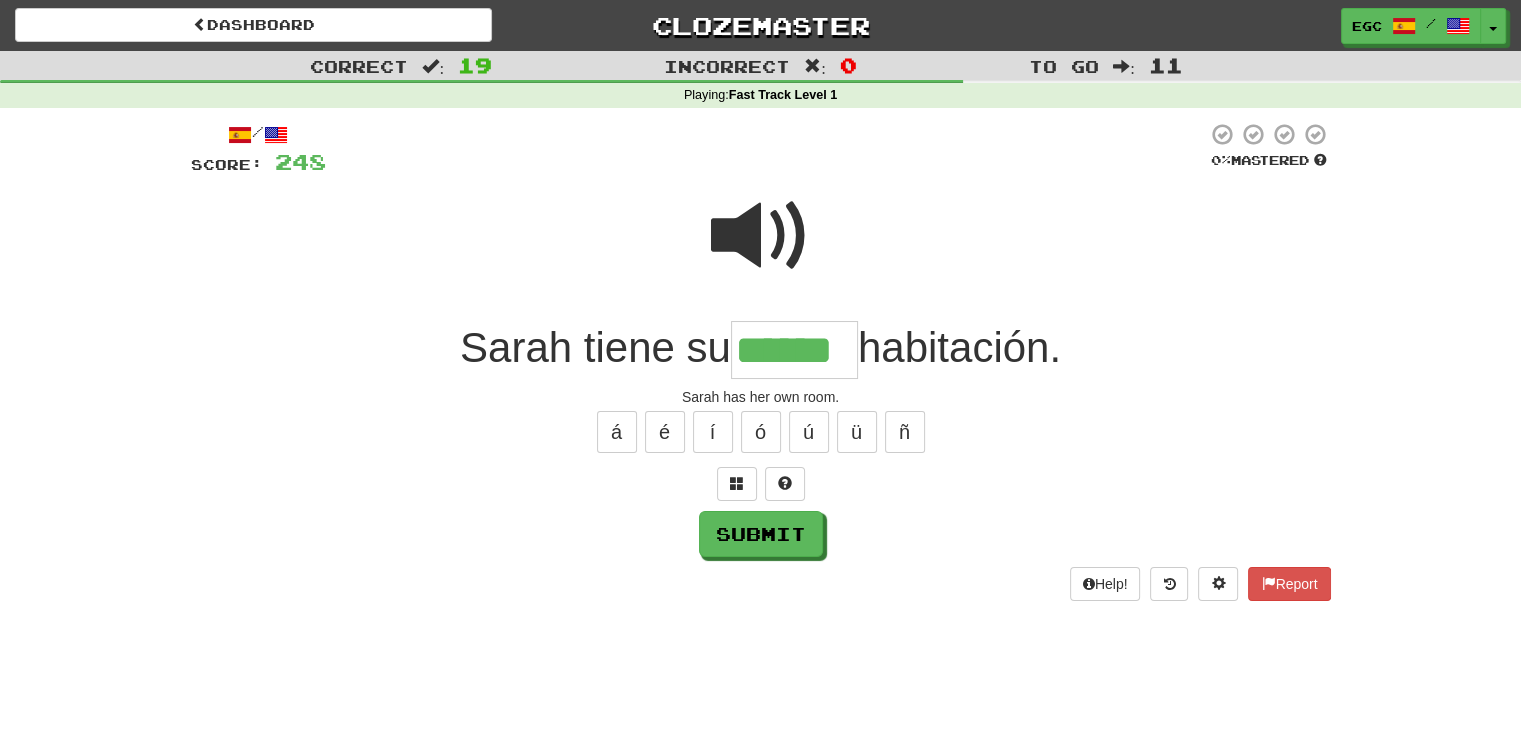 type on "******" 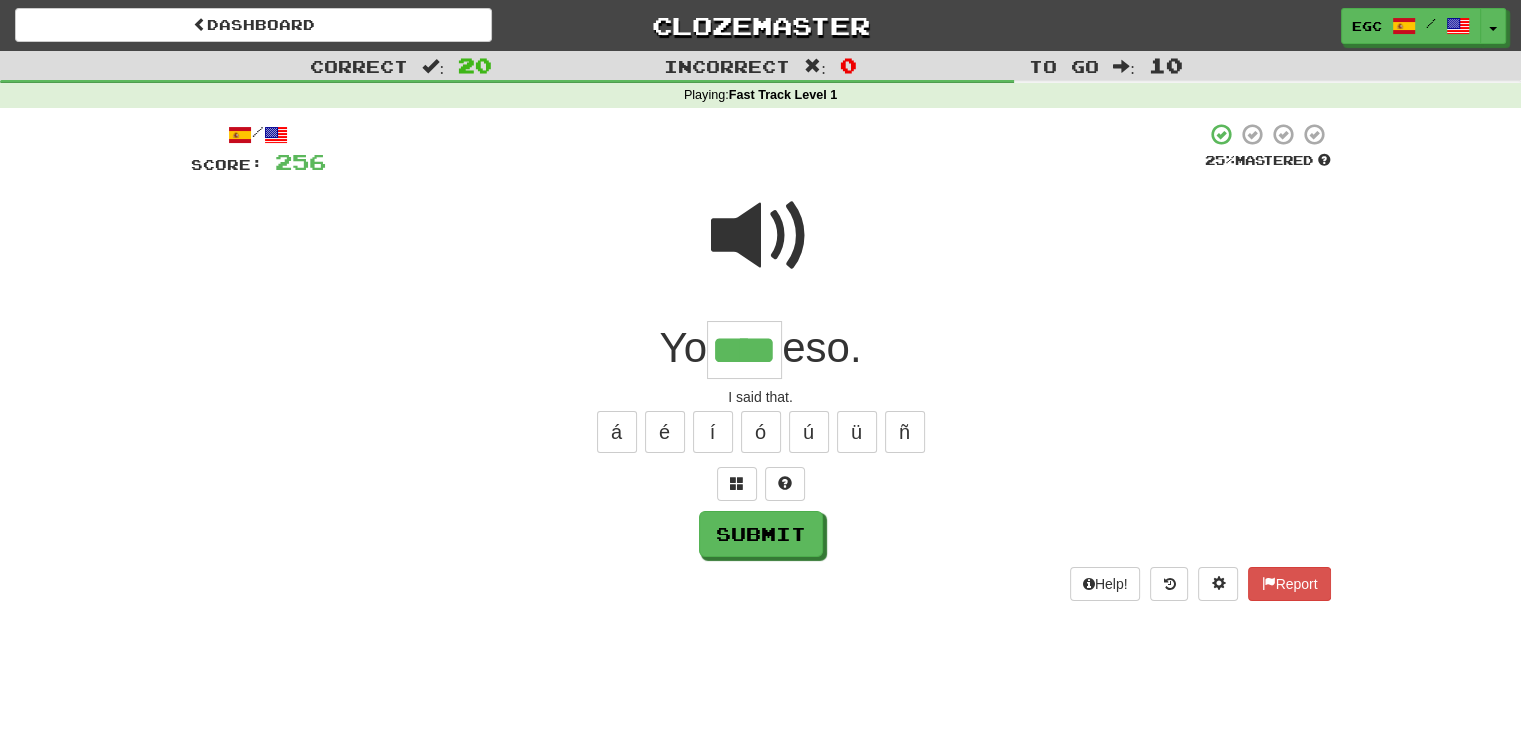 type on "****" 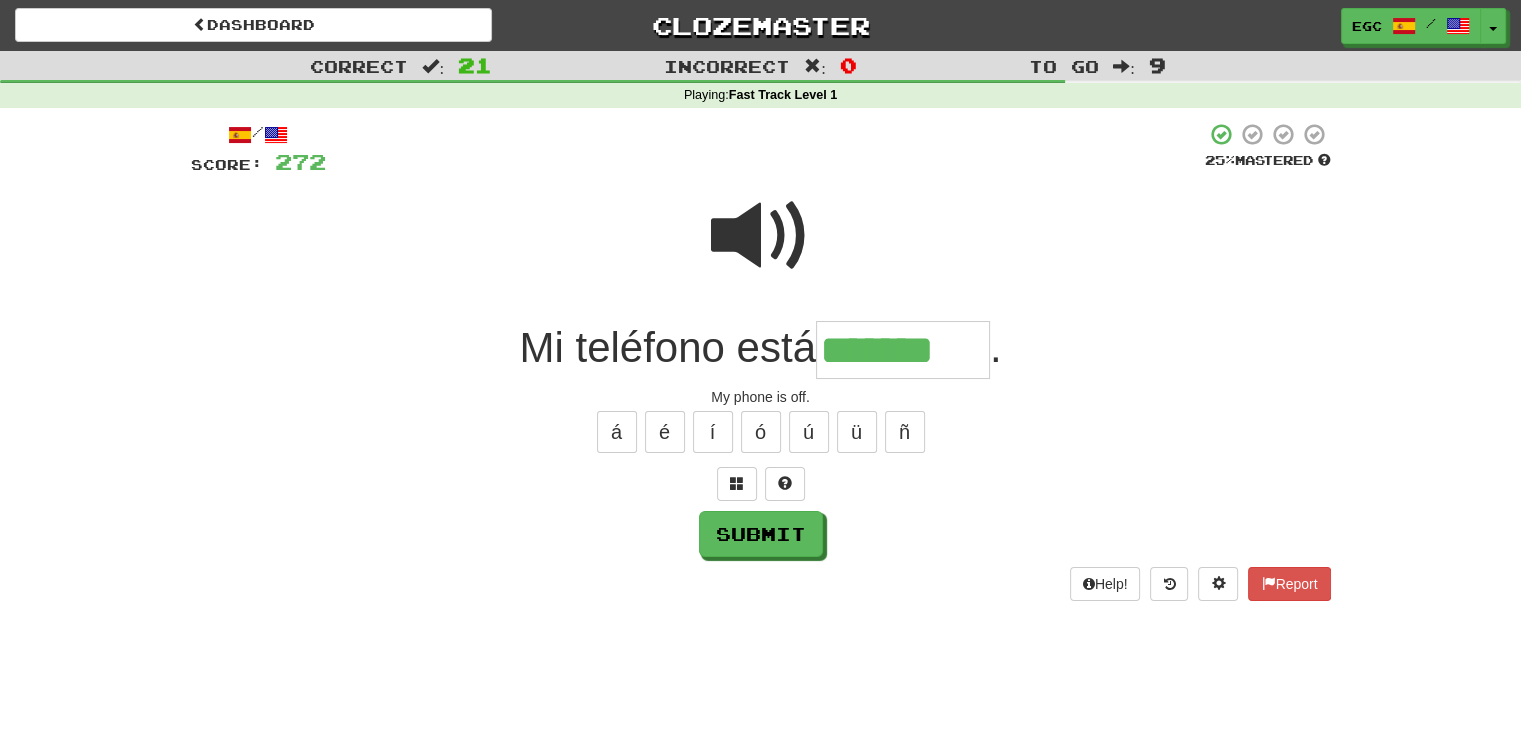 type on "*******" 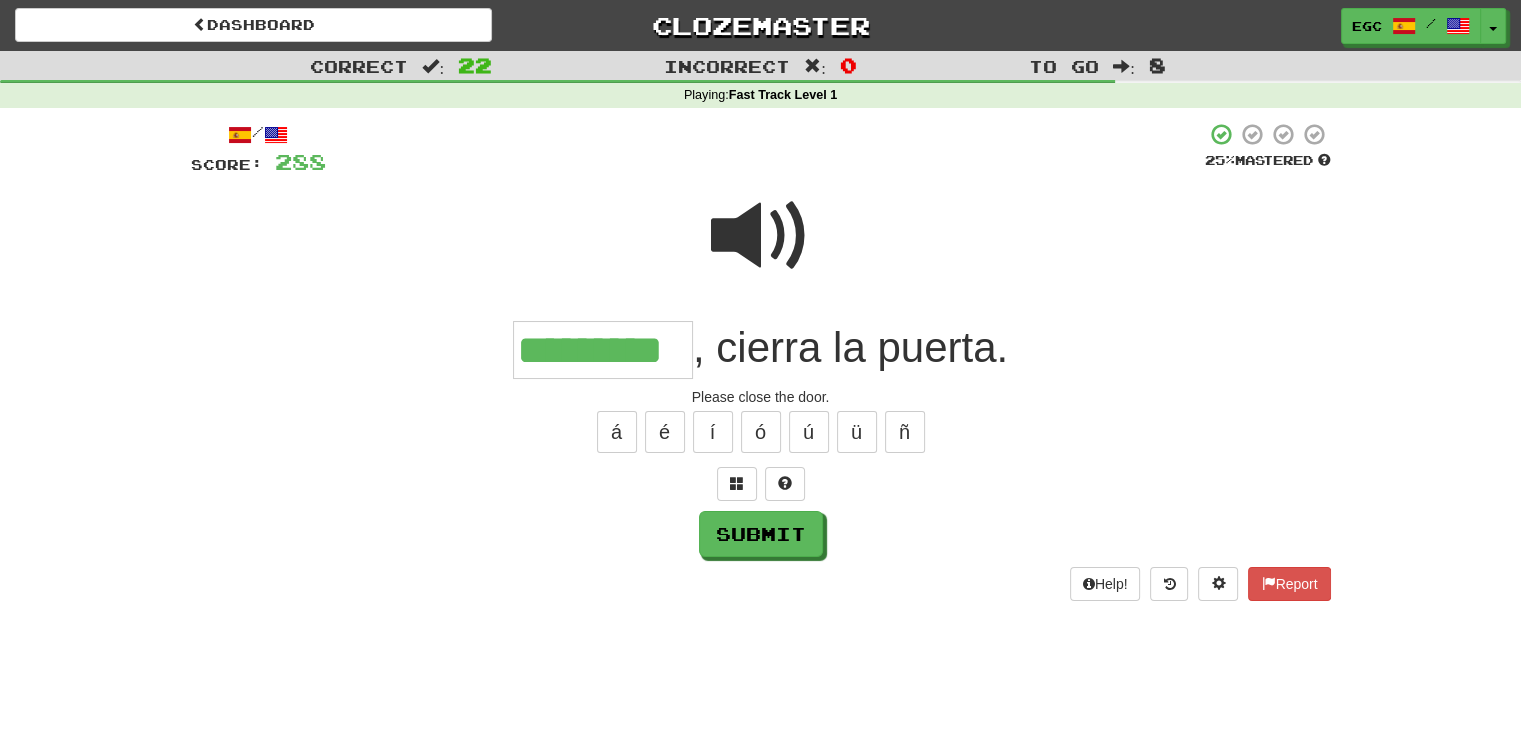 type on "*********" 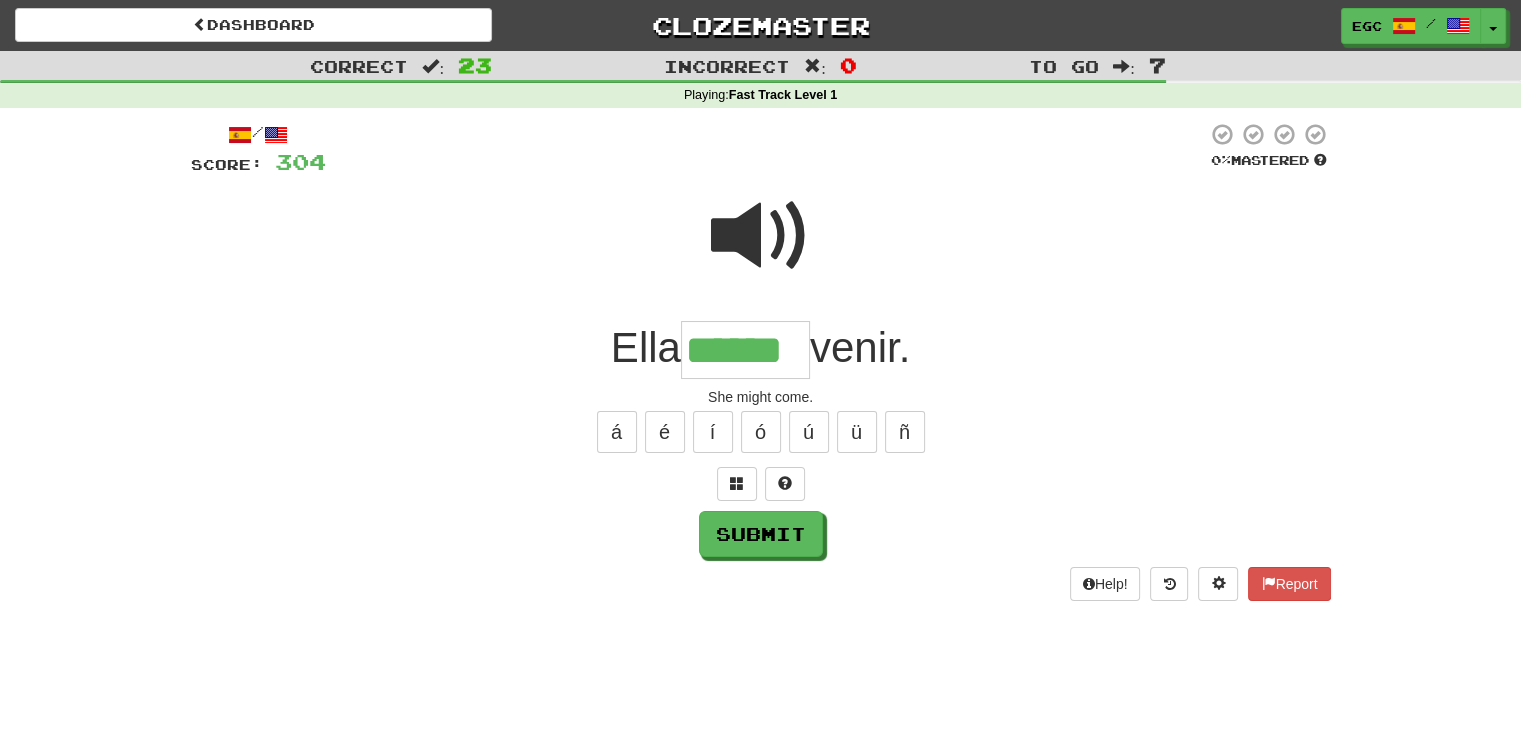 type on "******" 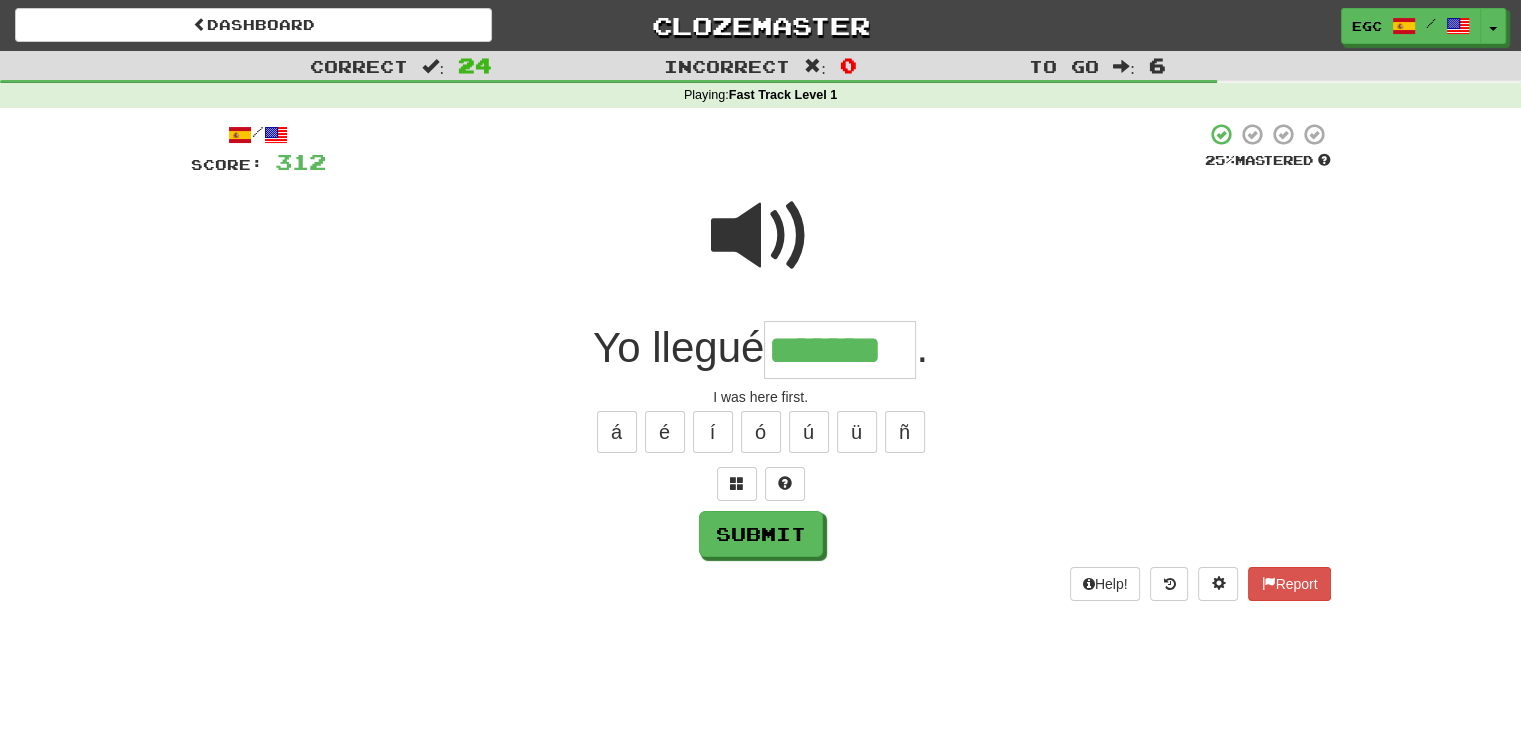 type on "*******" 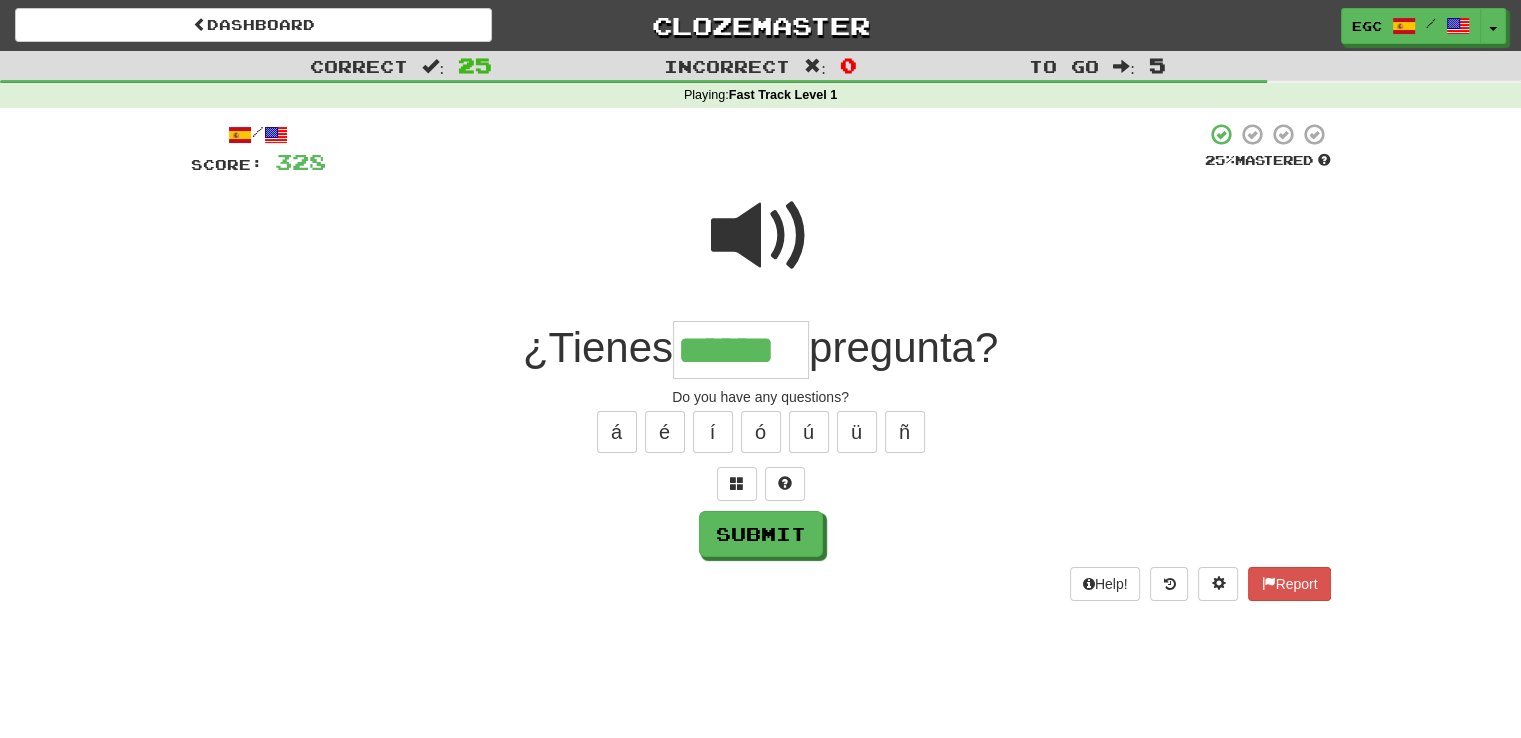 type on "******" 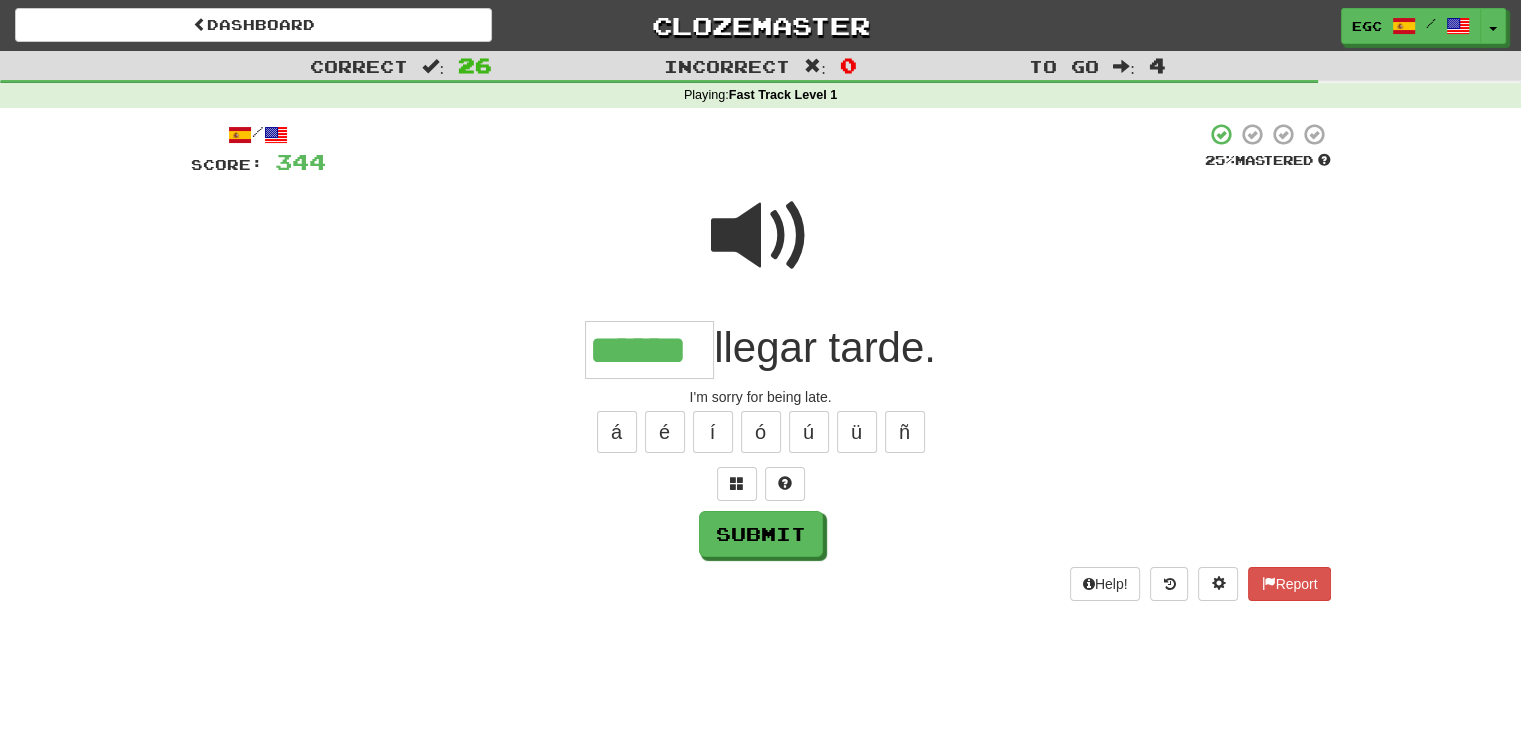 type on "******" 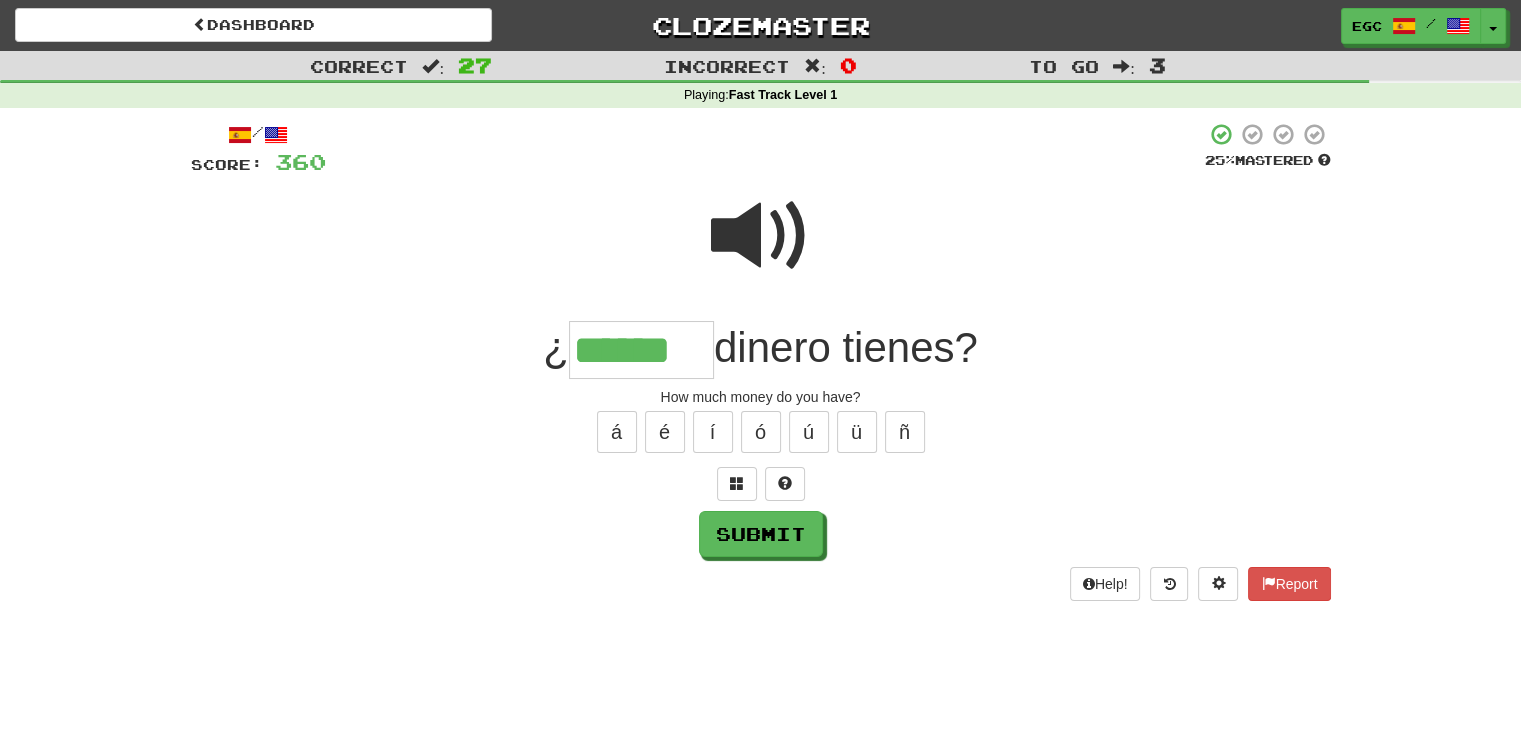 type on "******" 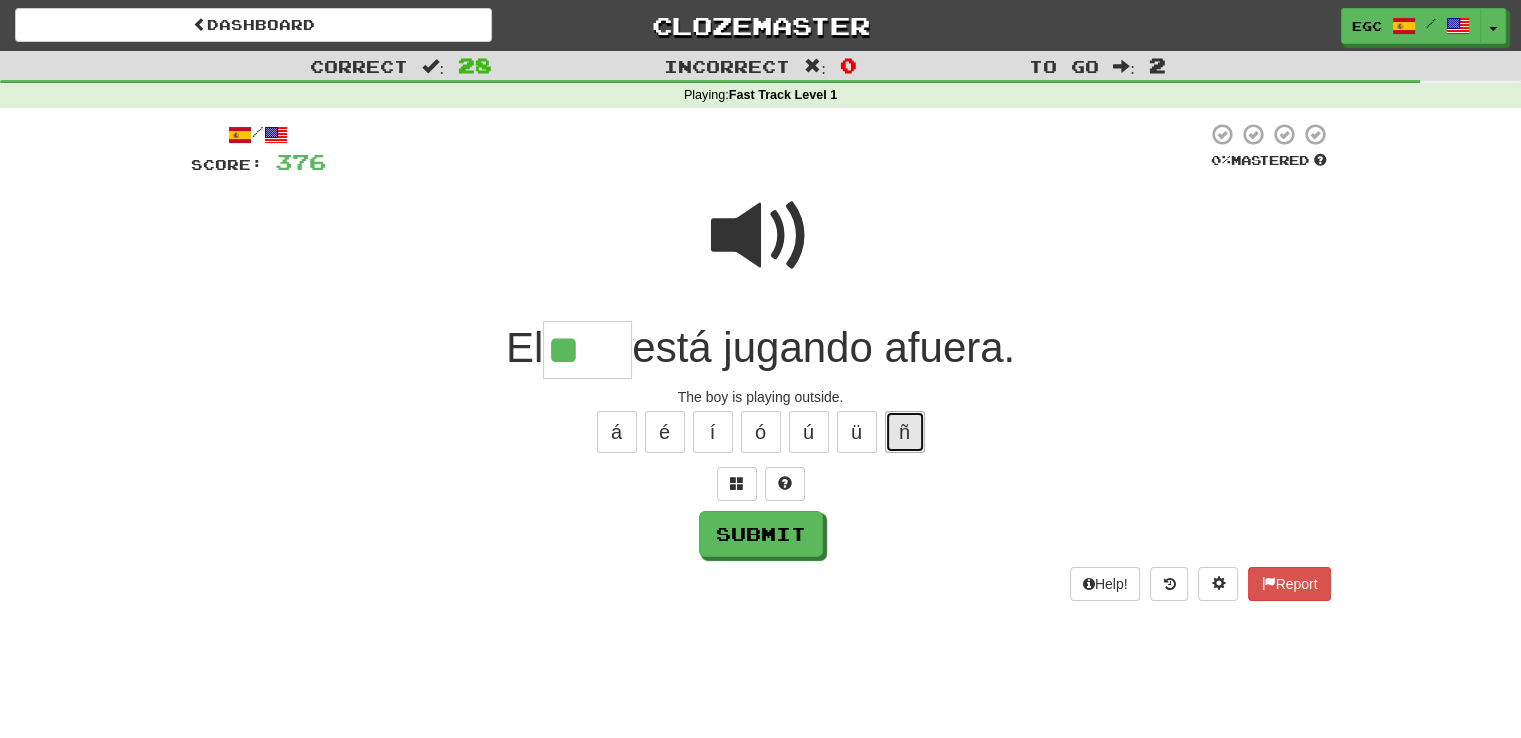 click on "ñ" at bounding box center [905, 432] 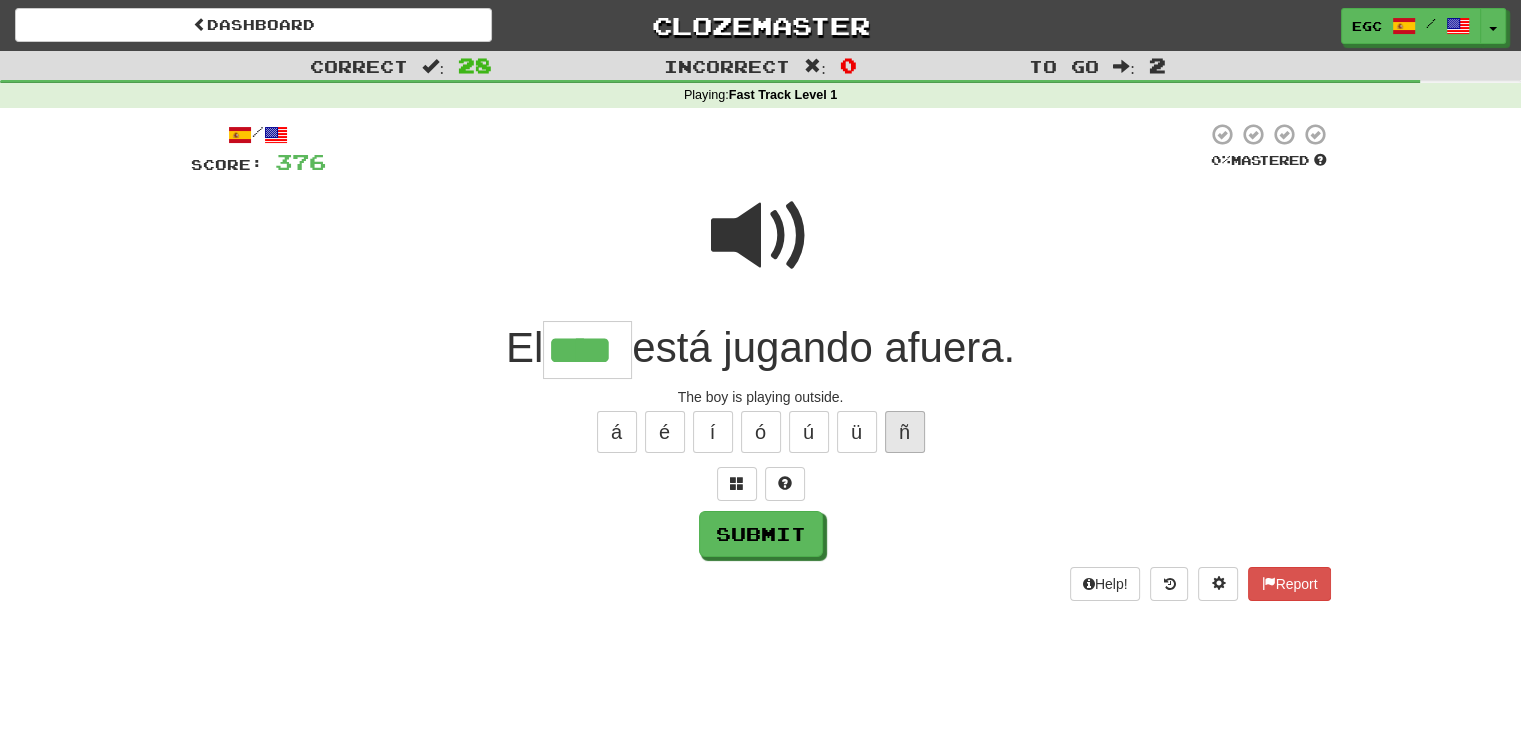 type on "****" 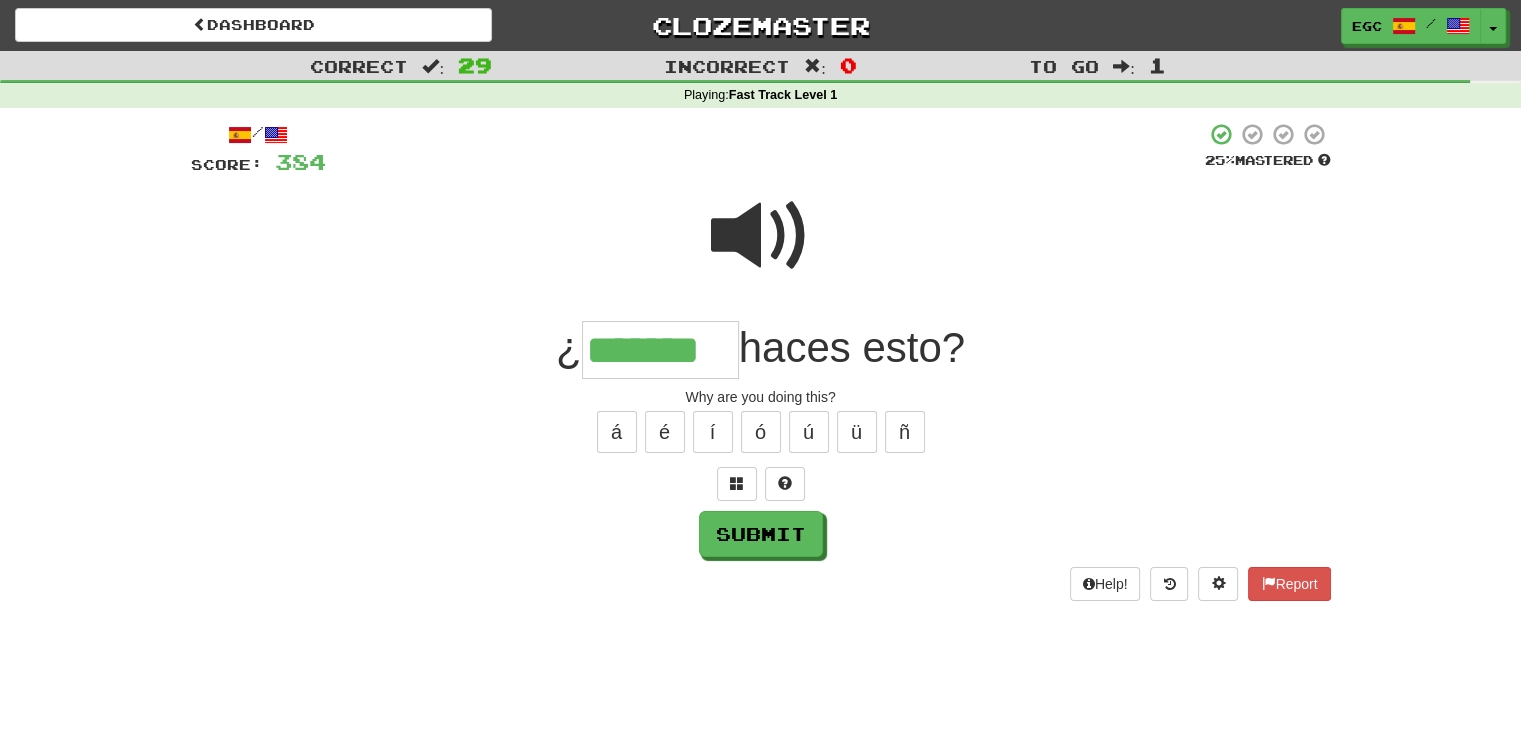 type on "*******" 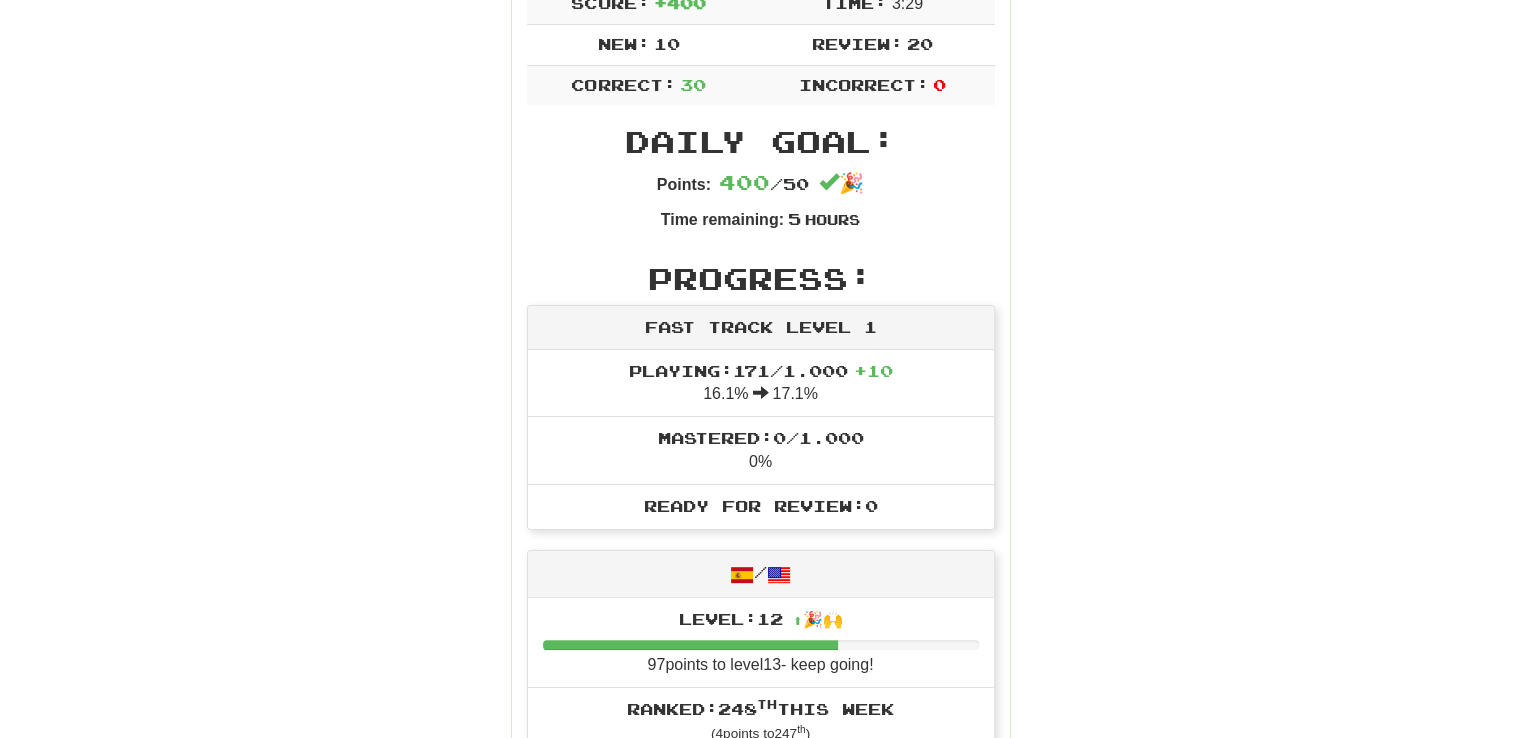 scroll, scrollTop: 0, scrollLeft: 0, axis: both 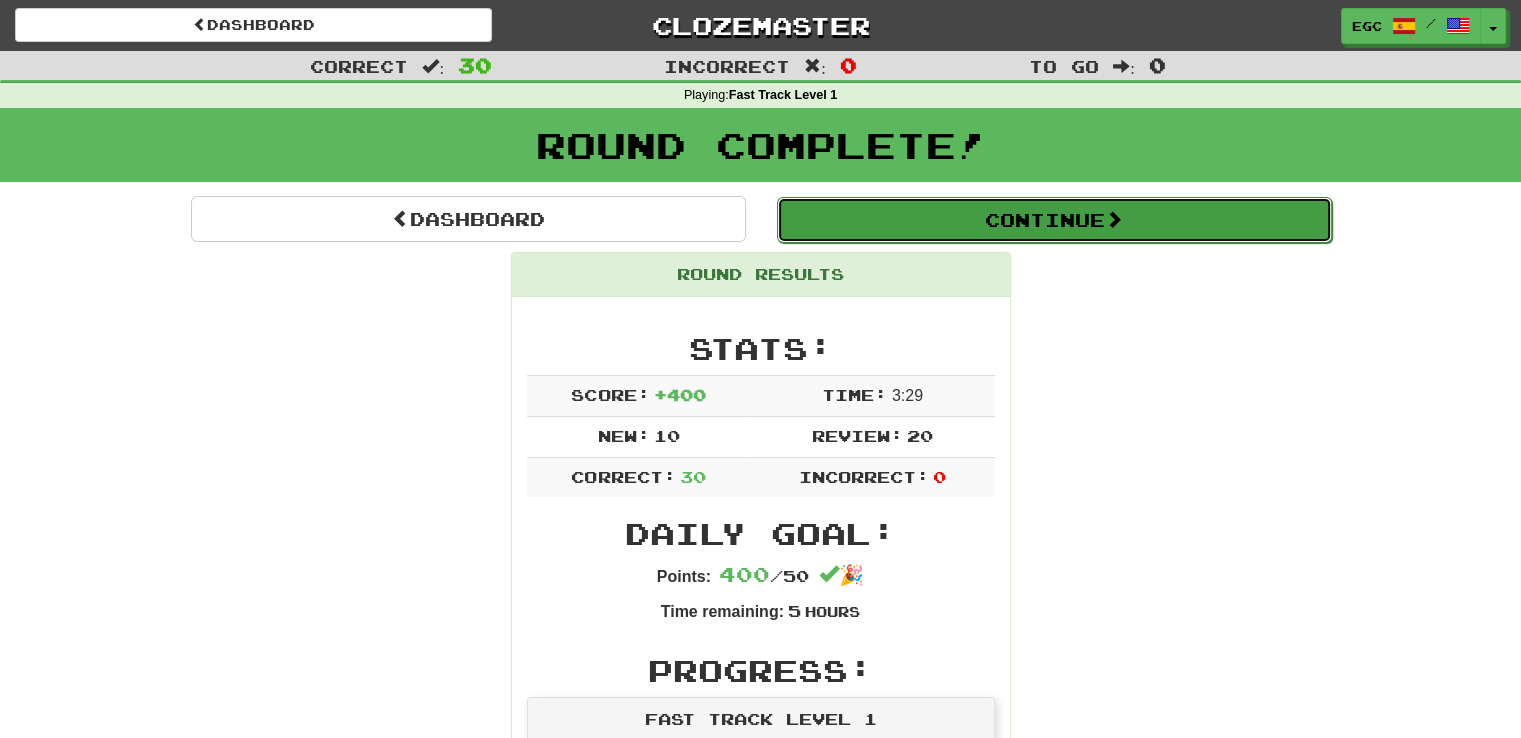 click on "Continue" at bounding box center (1054, 220) 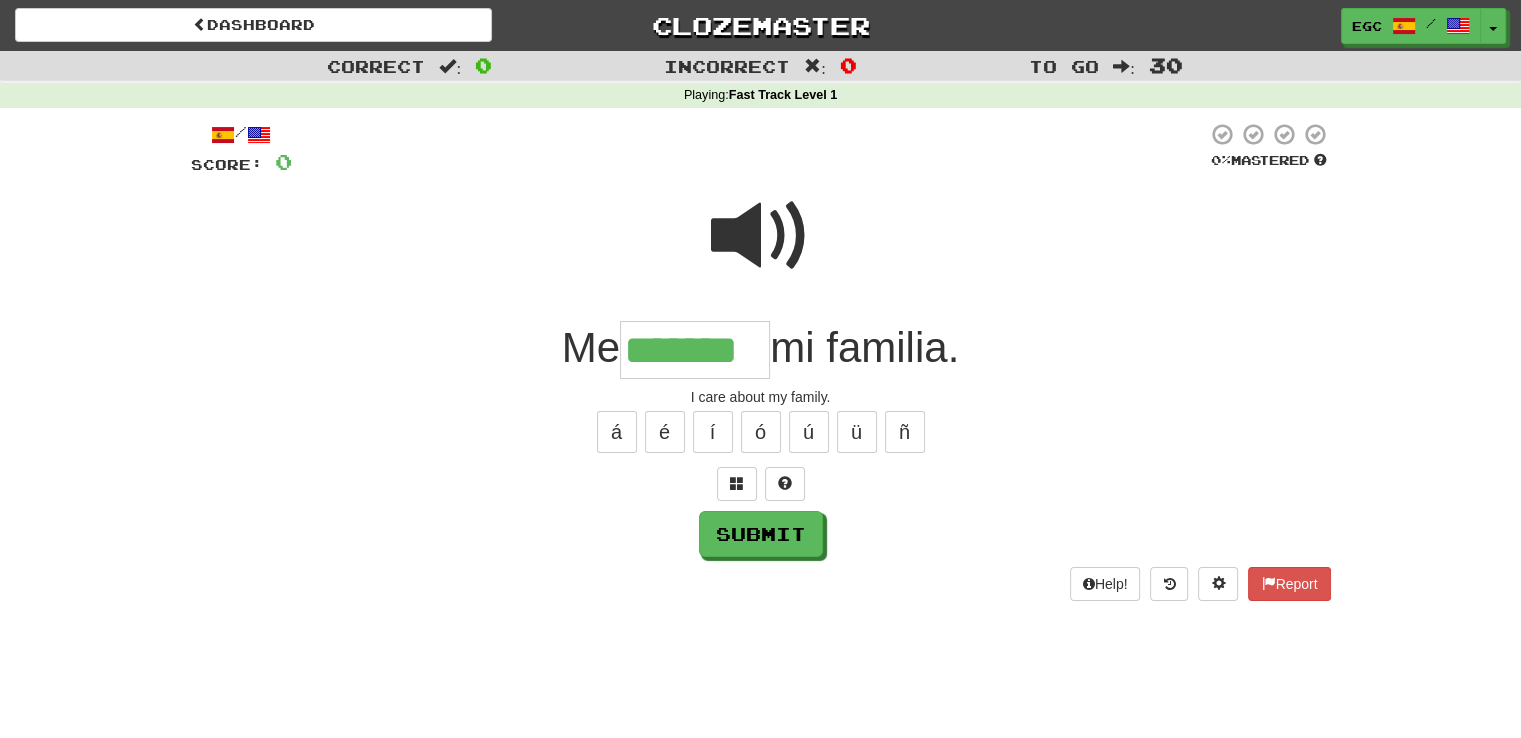 type on "*******" 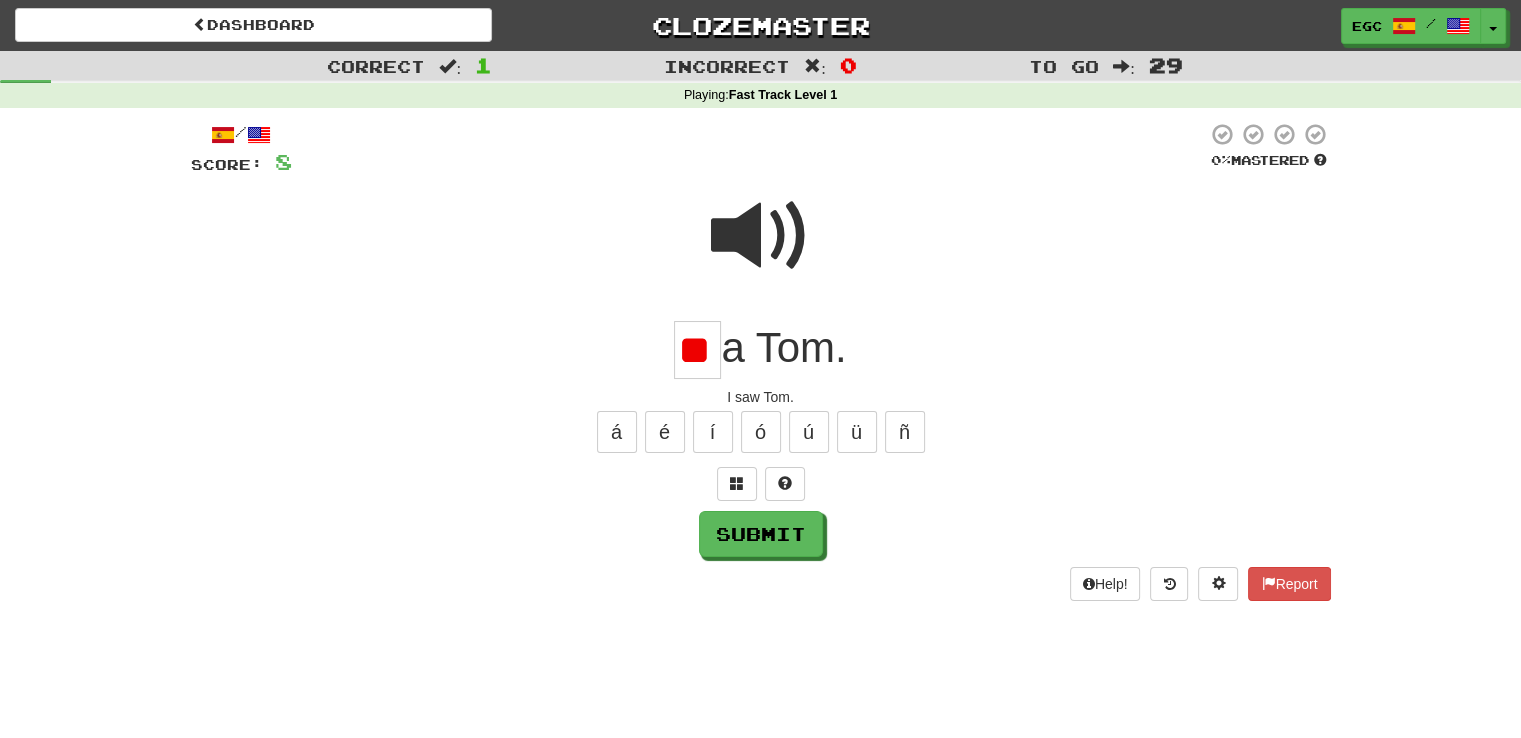 type on "*" 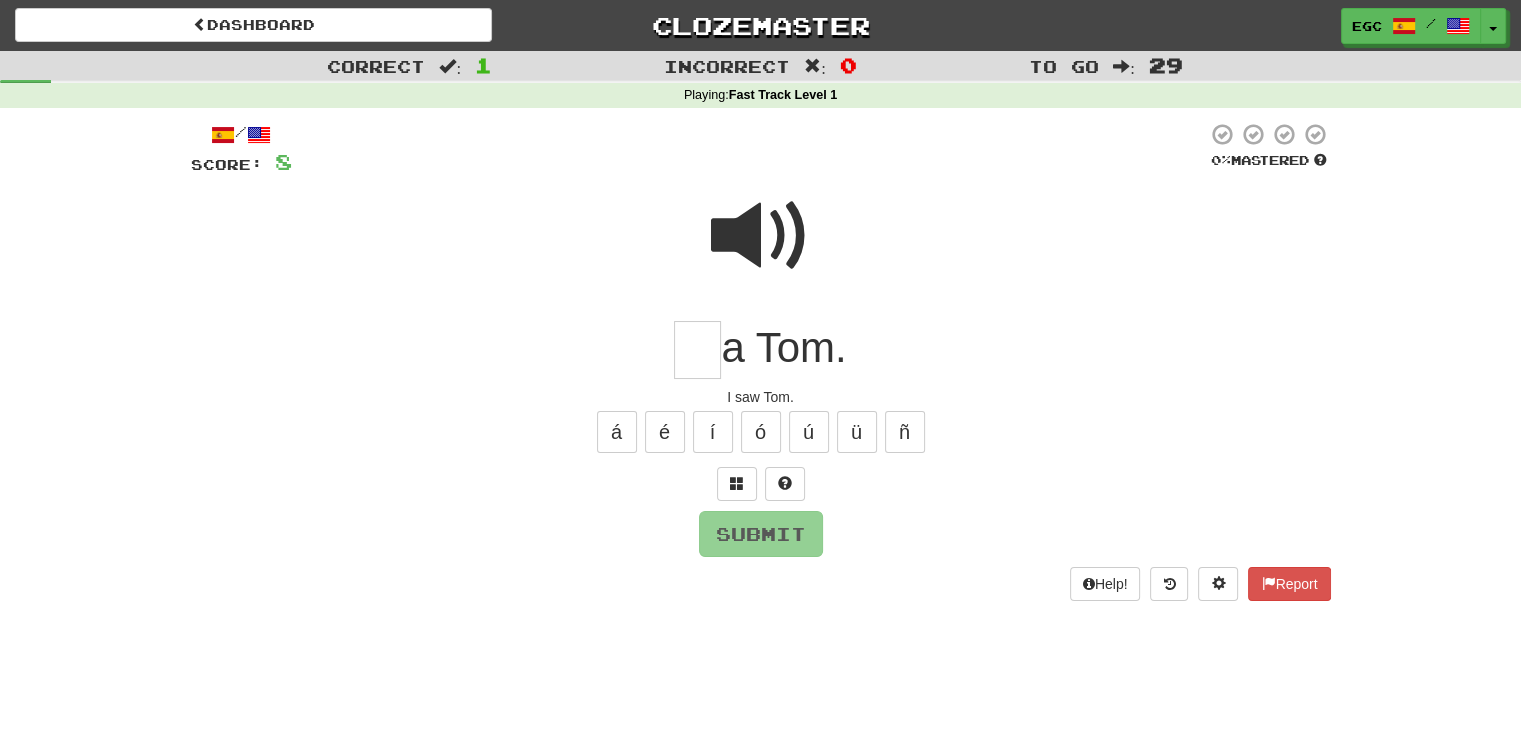 click at bounding box center [761, 236] 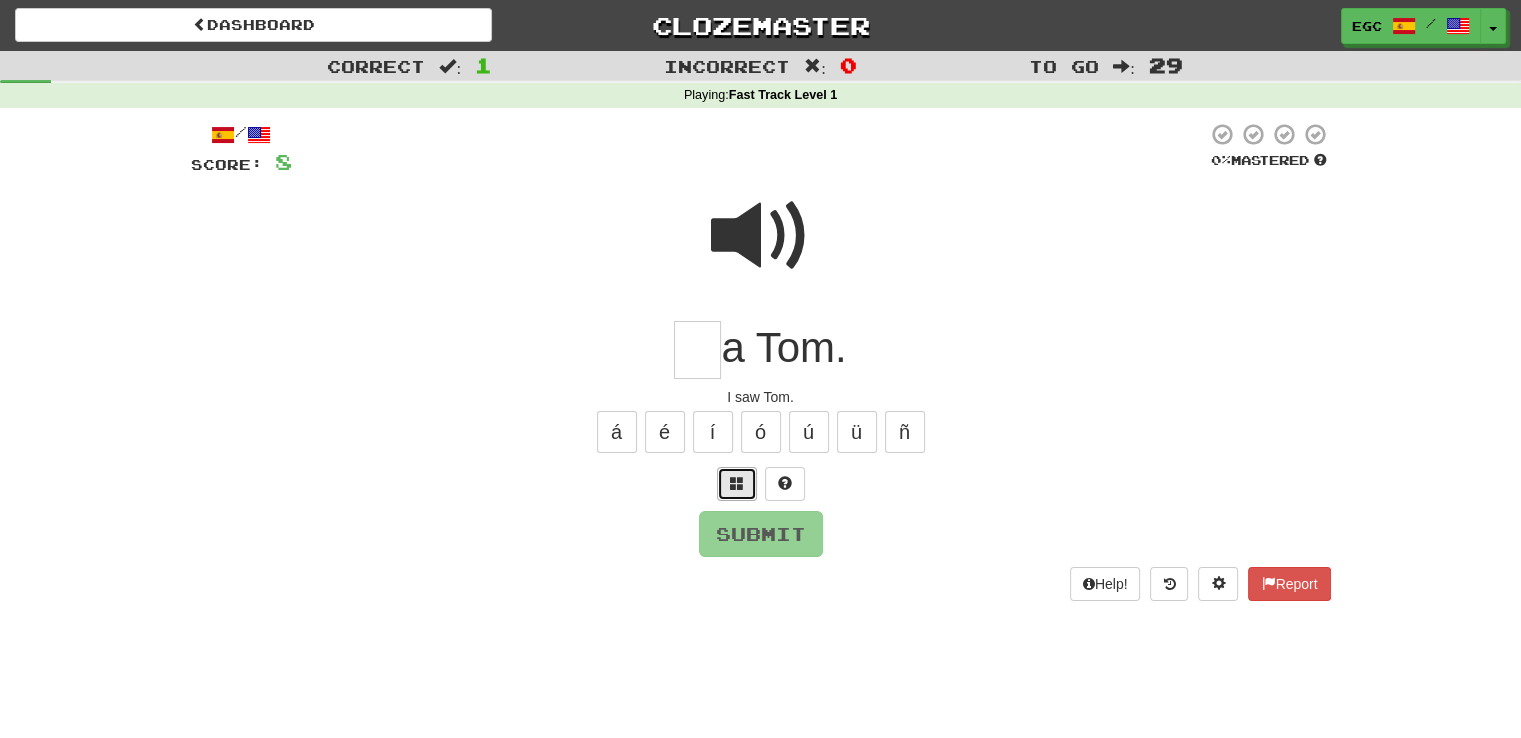click at bounding box center (737, 484) 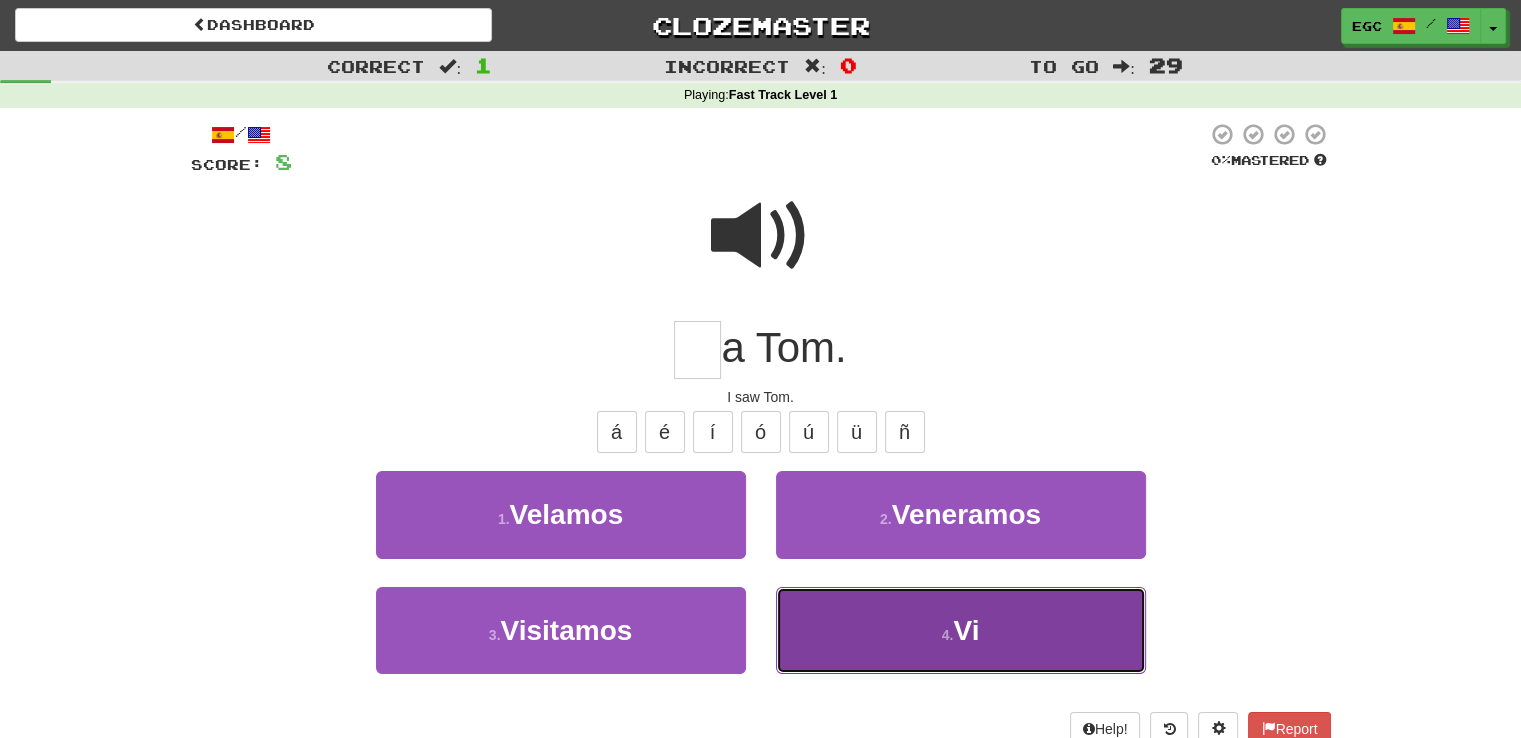click on "4 .  Vi" at bounding box center [961, 630] 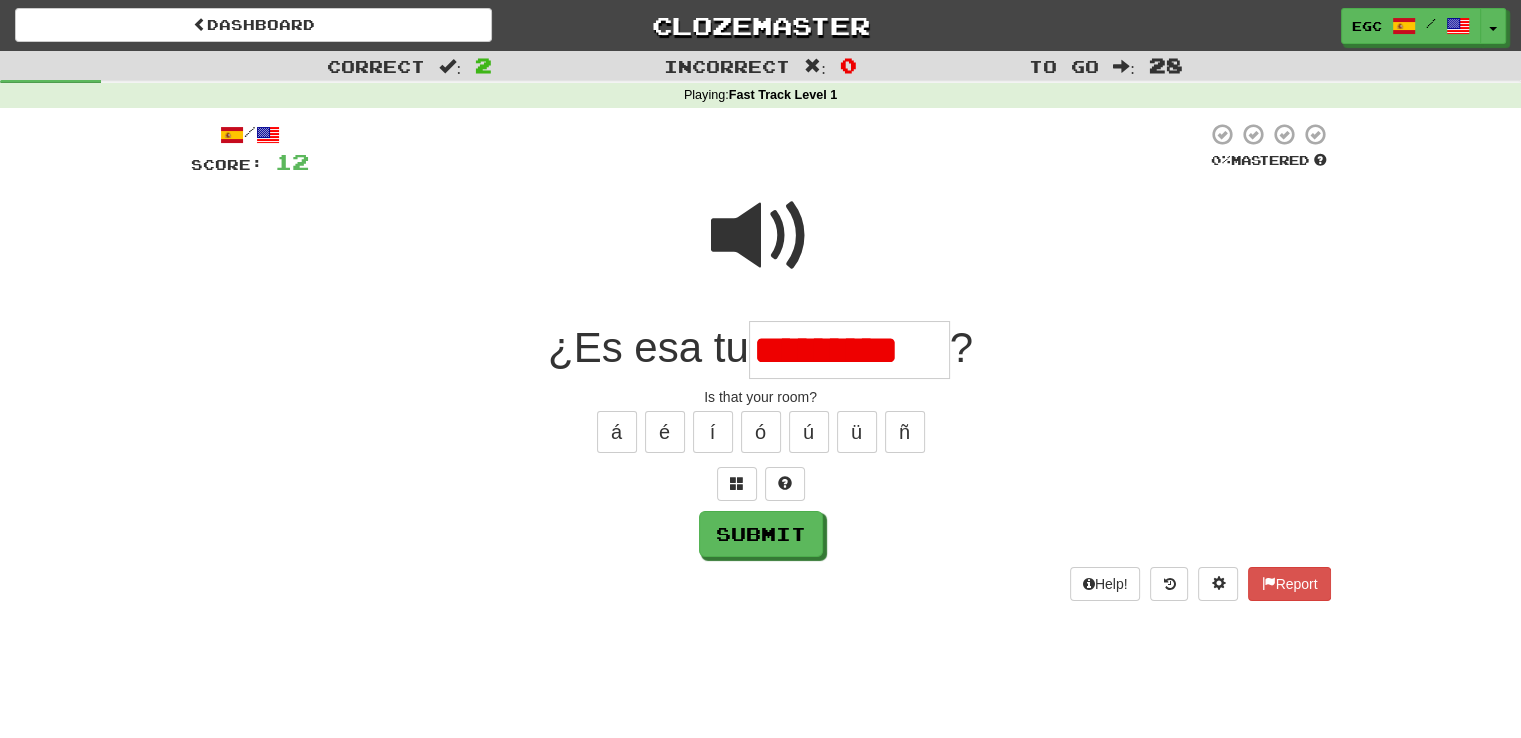 scroll, scrollTop: 0, scrollLeft: 0, axis: both 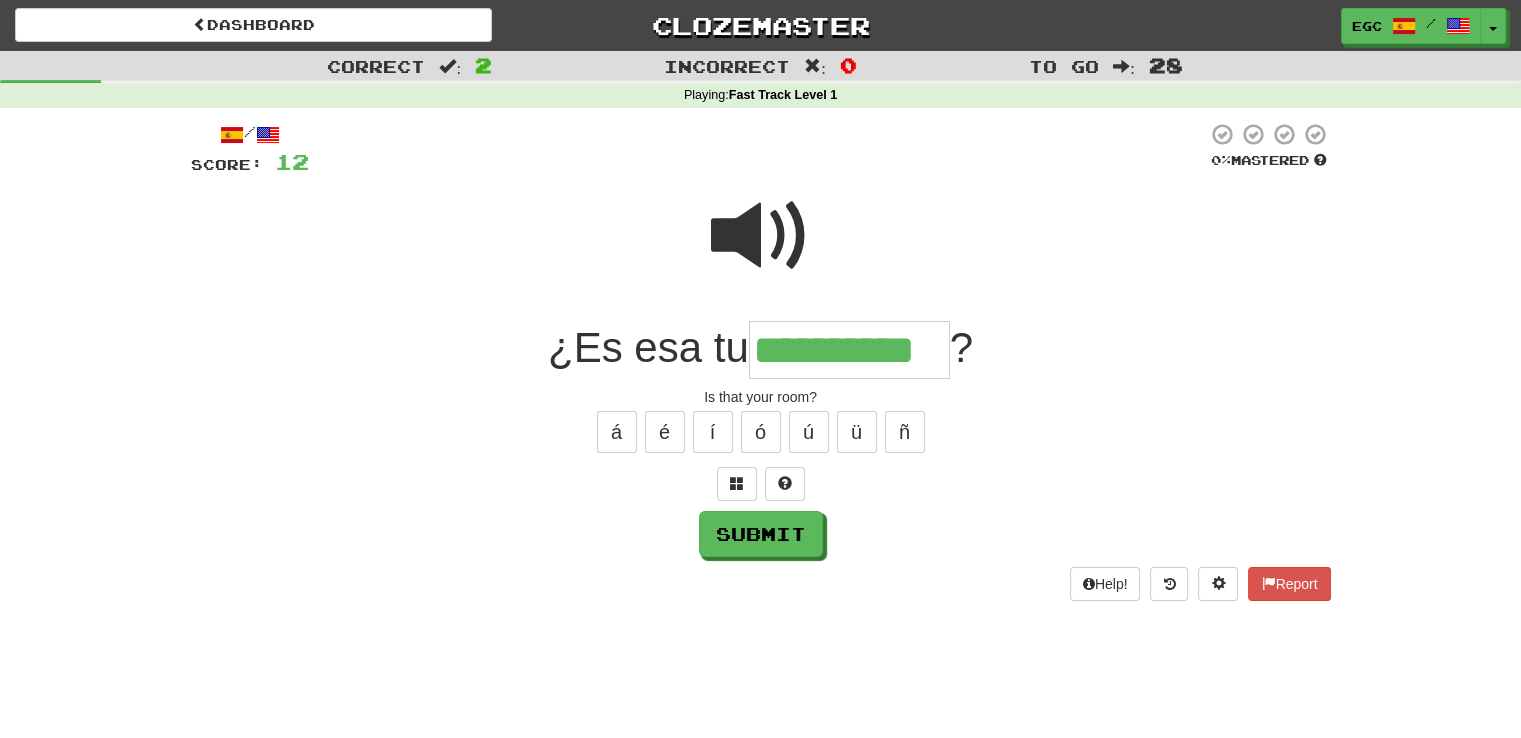 type on "**********" 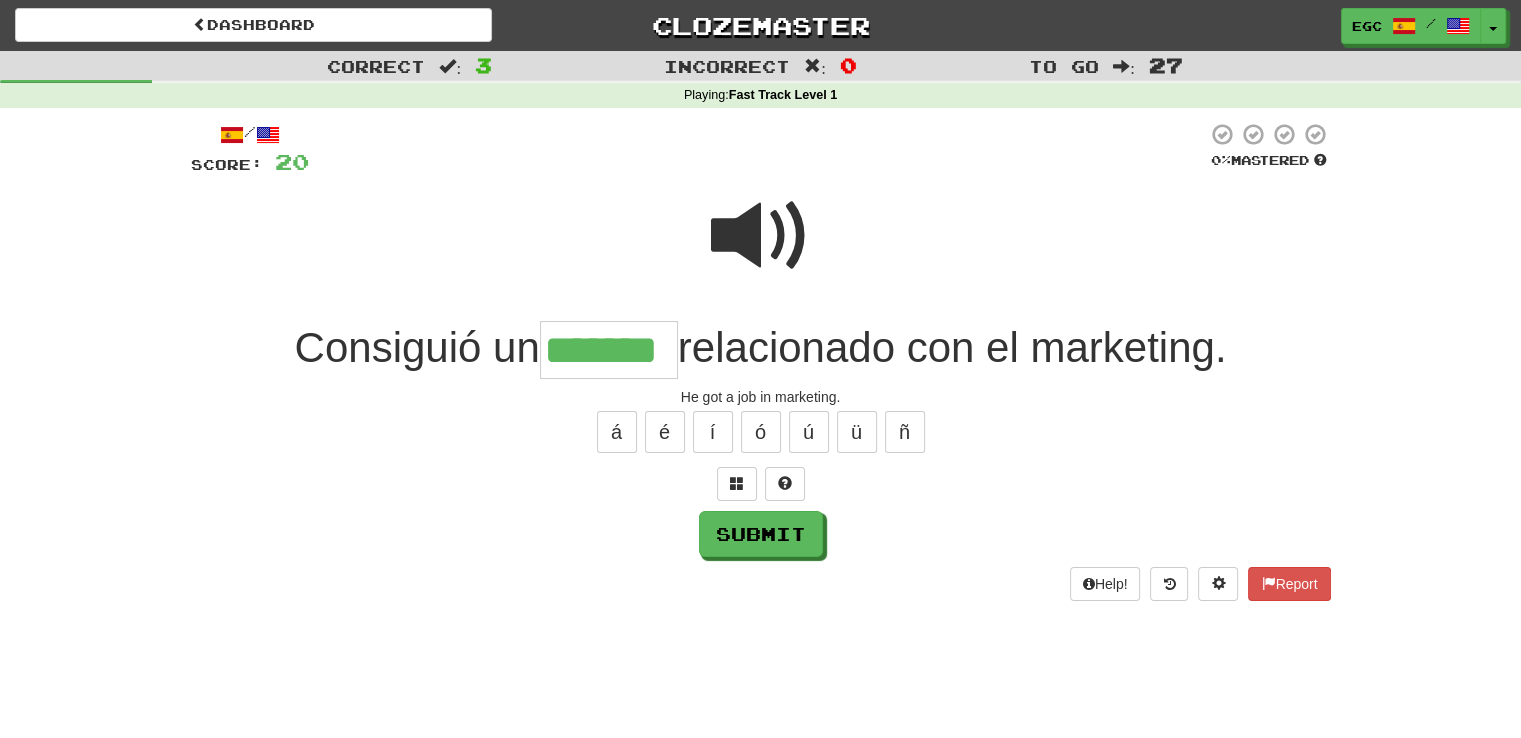 type on "*******" 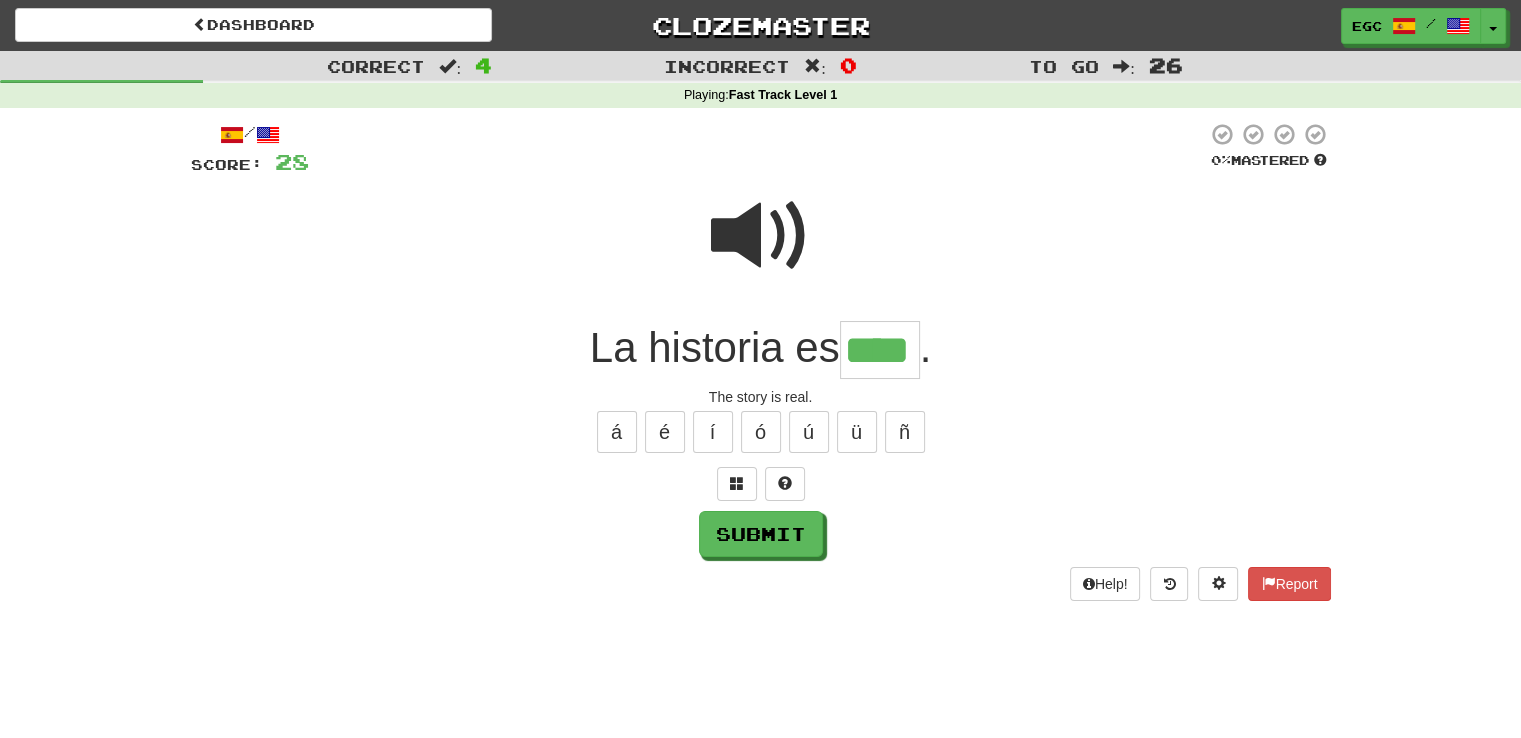 type on "****" 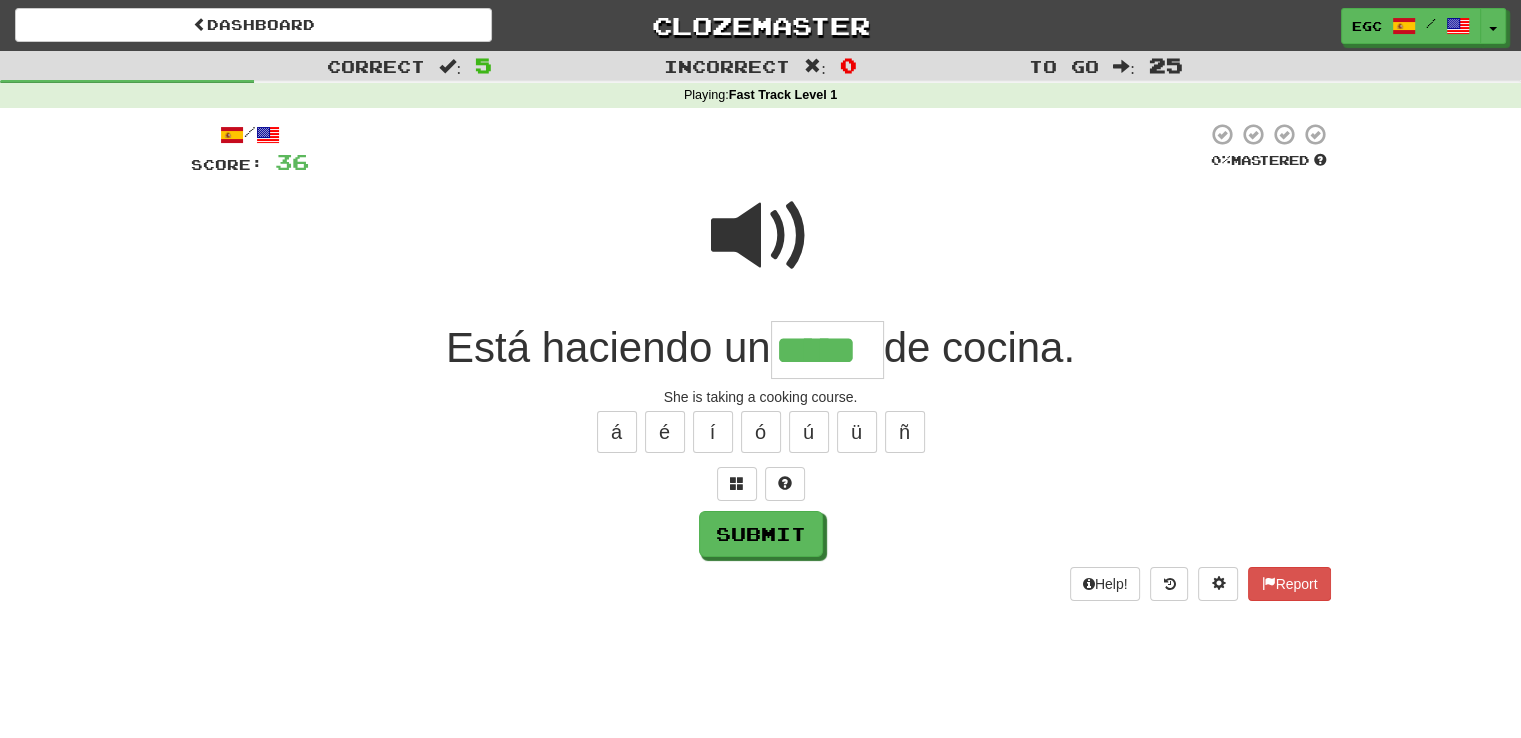 type on "*****" 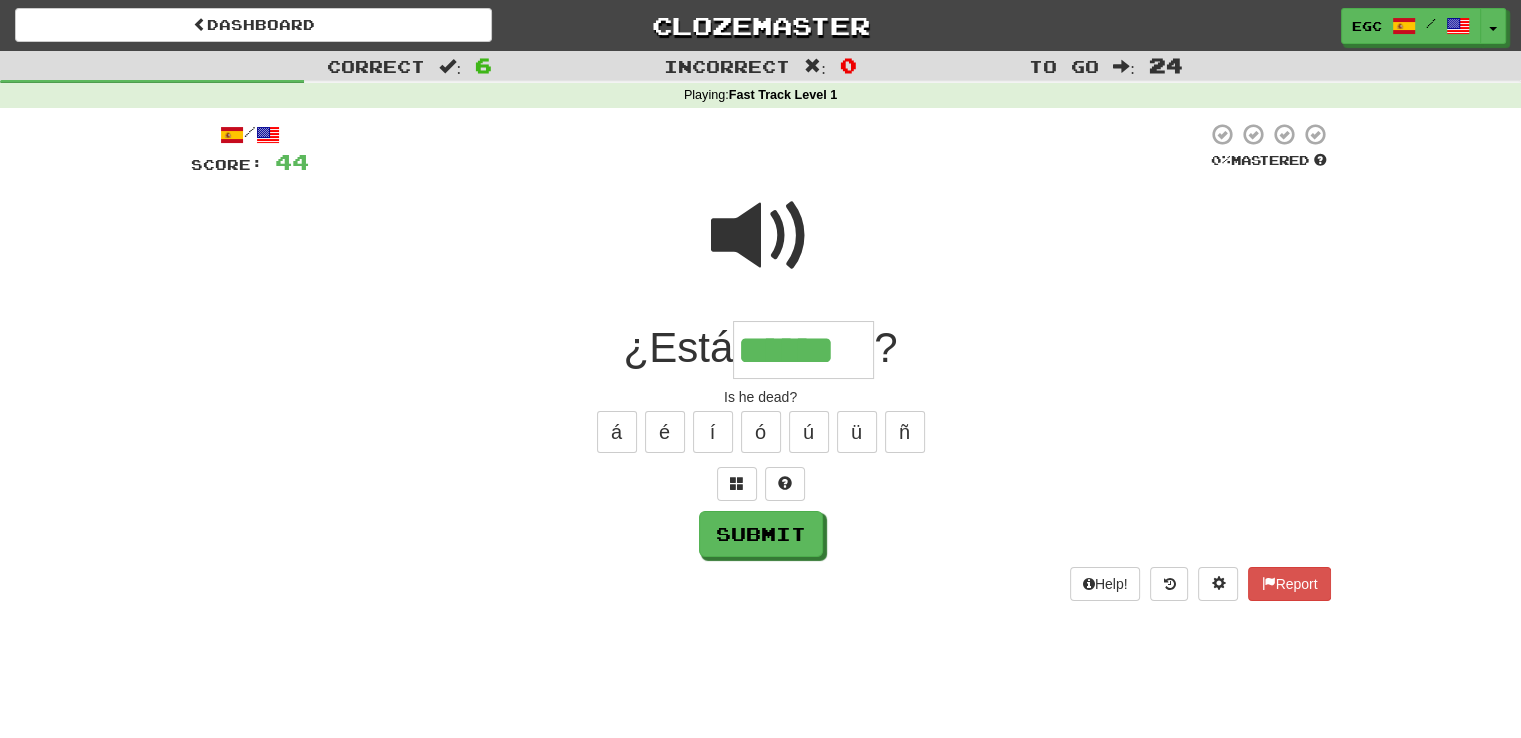 type on "******" 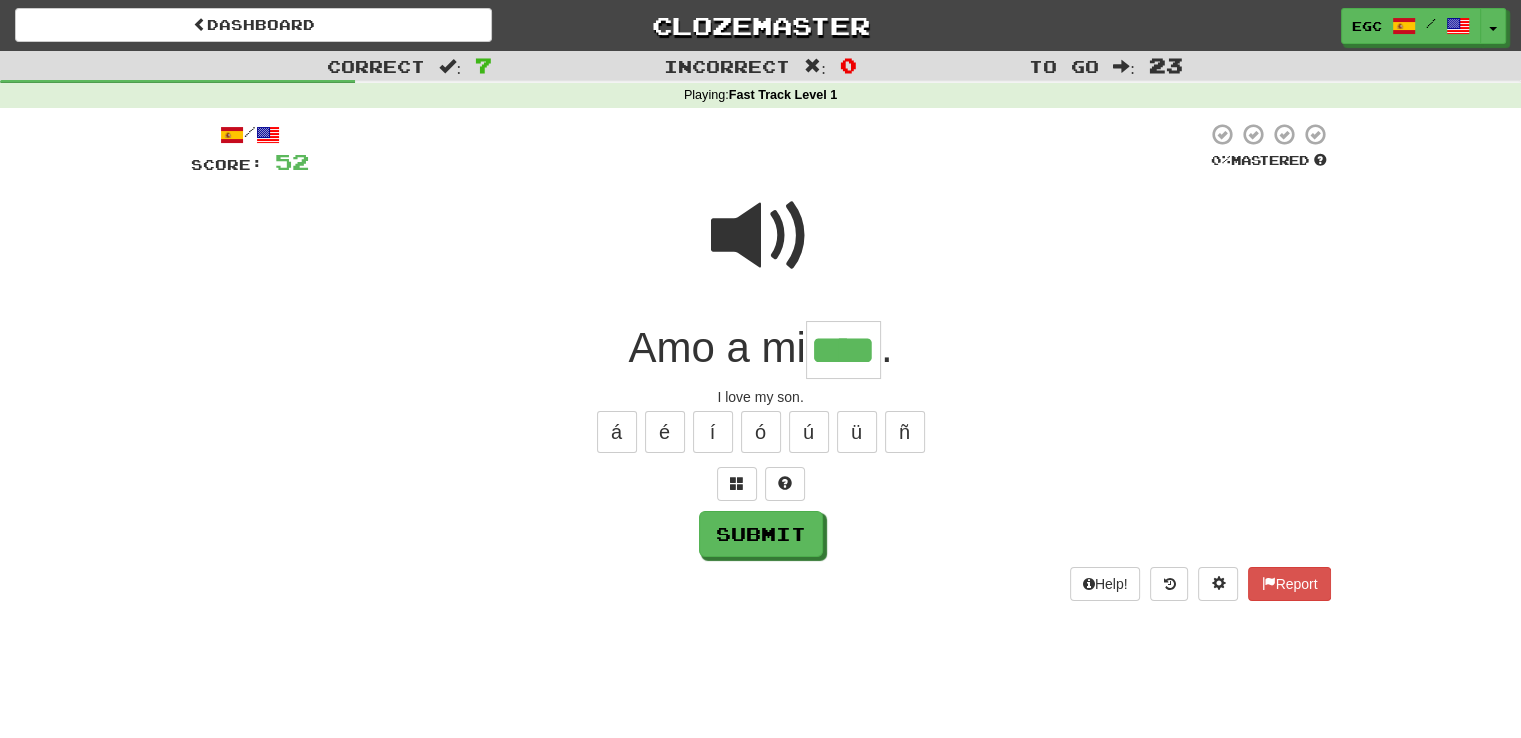 type on "****" 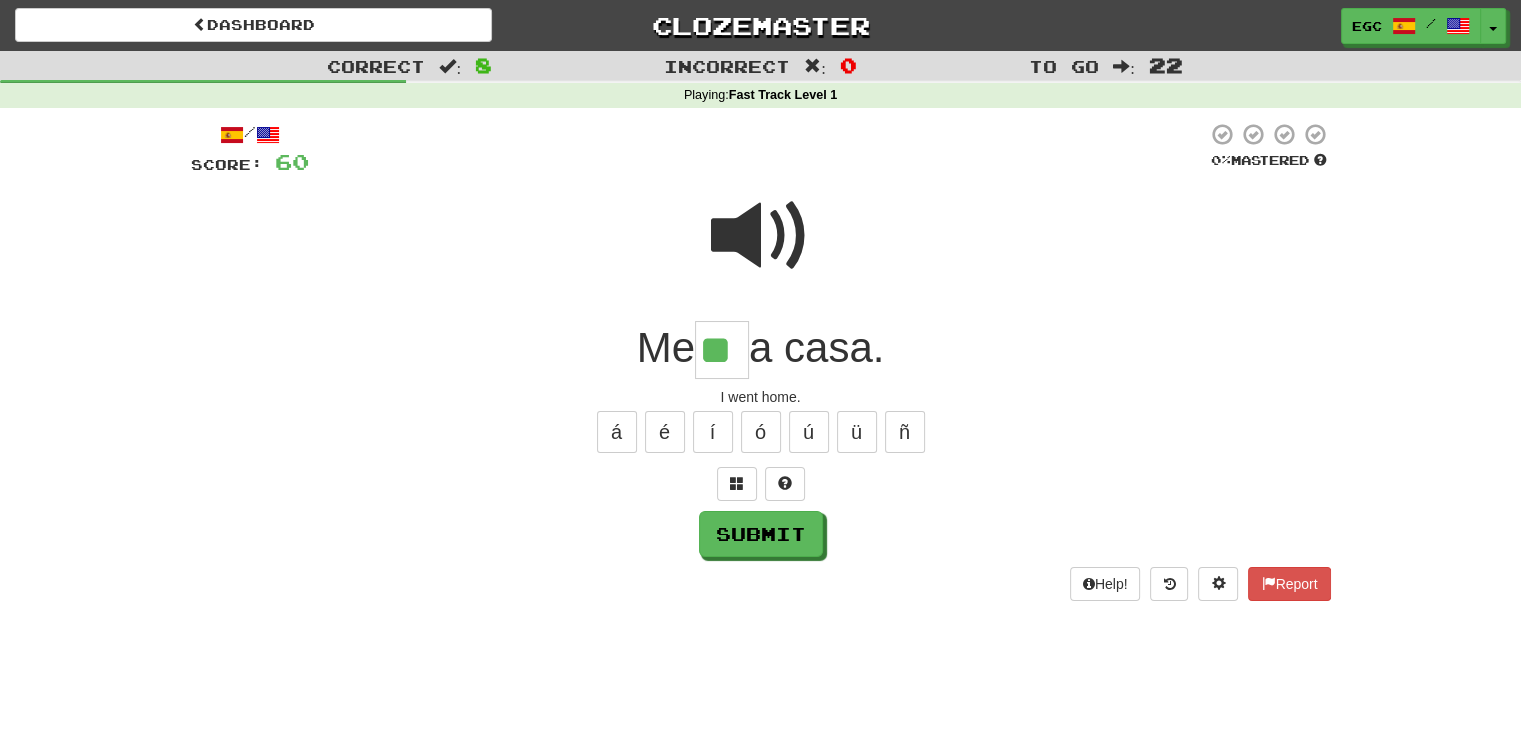 scroll, scrollTop: 0, scrollLeft: 0, axis: both 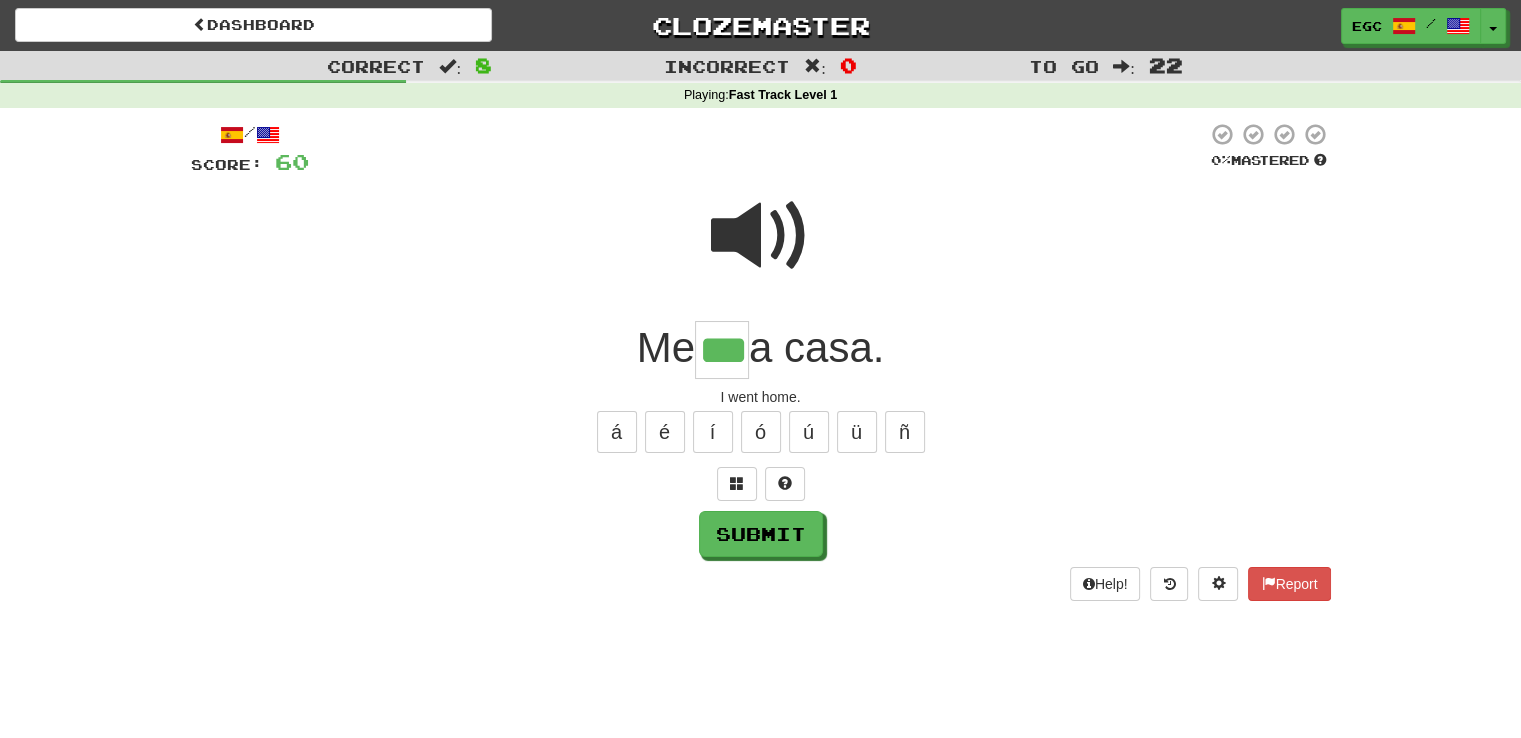 type on "***" 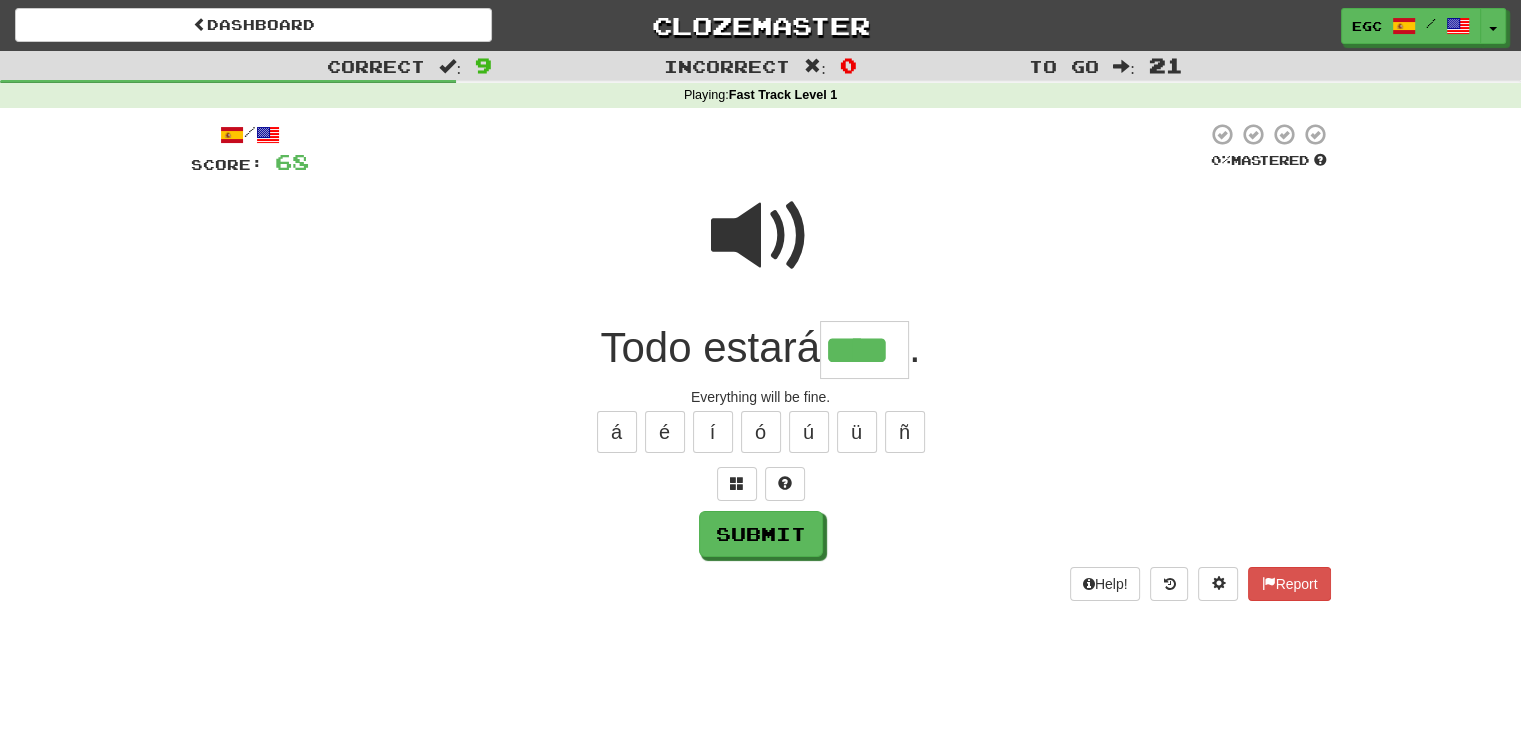 type on "****" 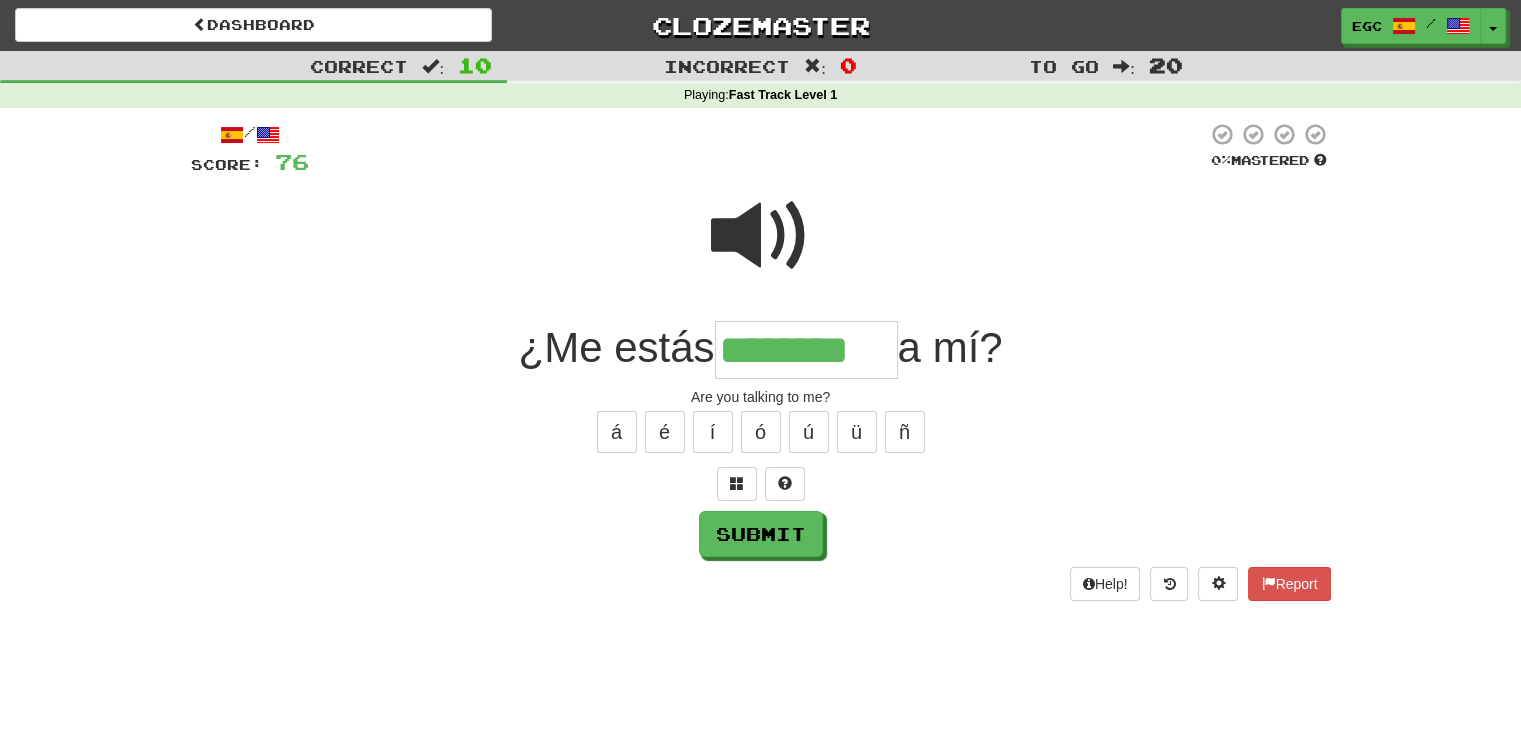 type on "********" 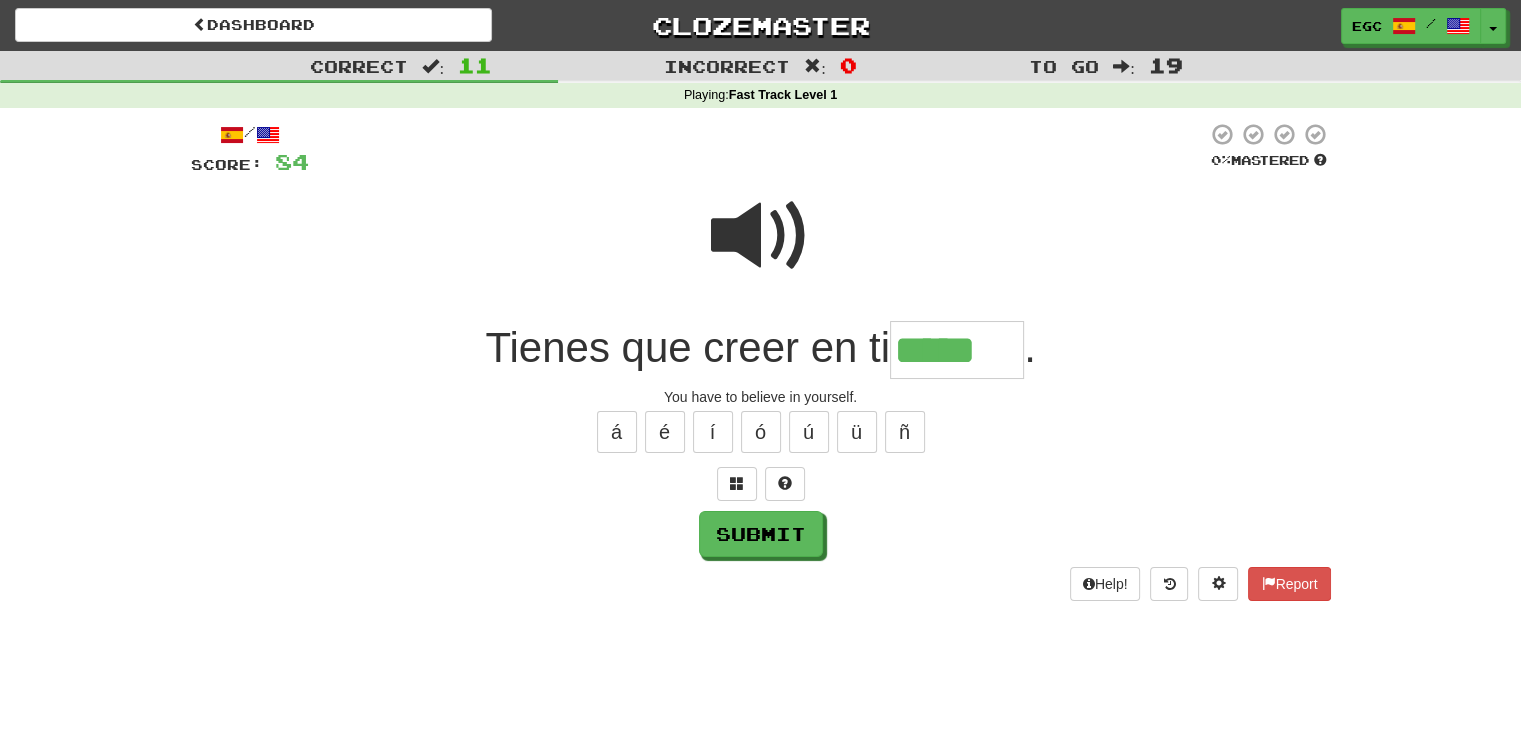 type on "*****" 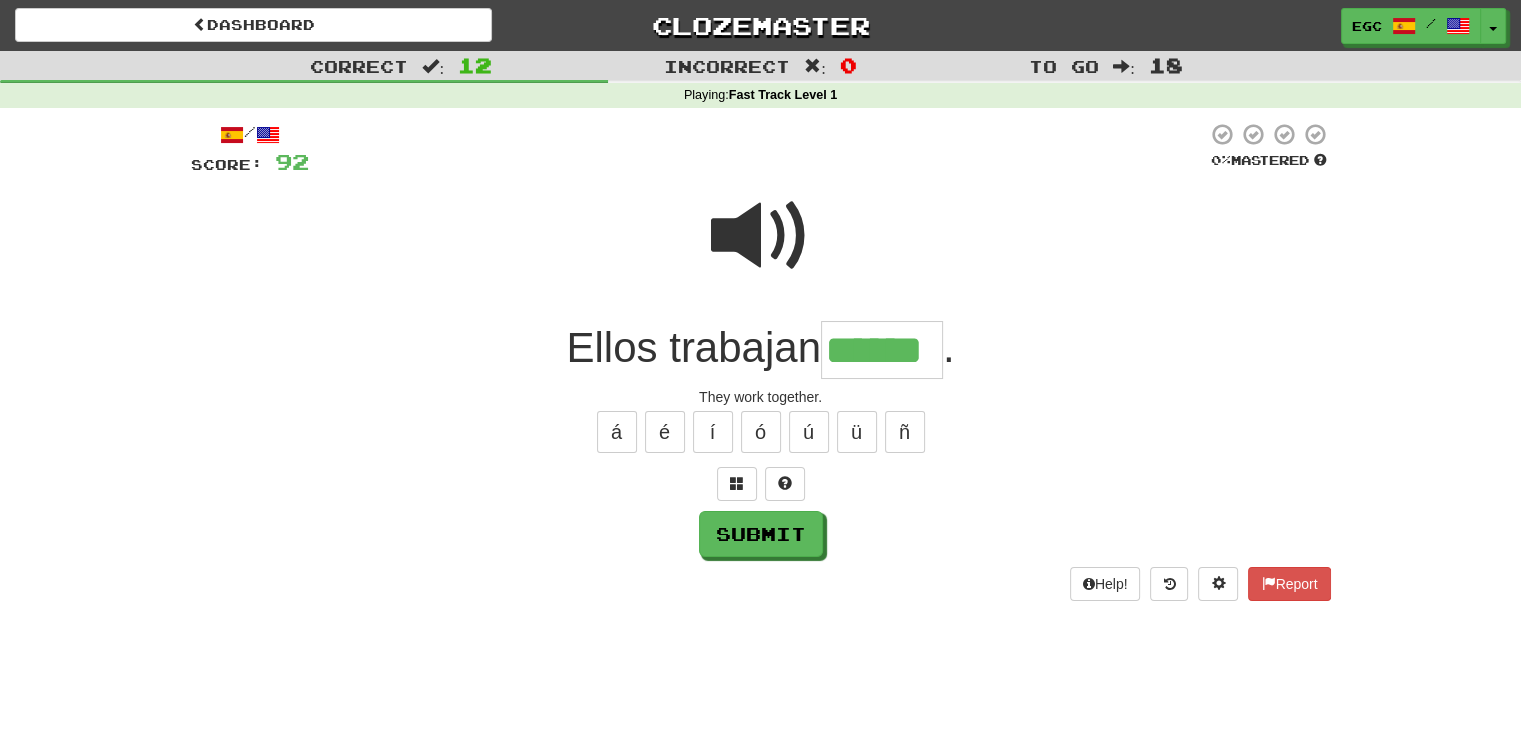 type on "******" 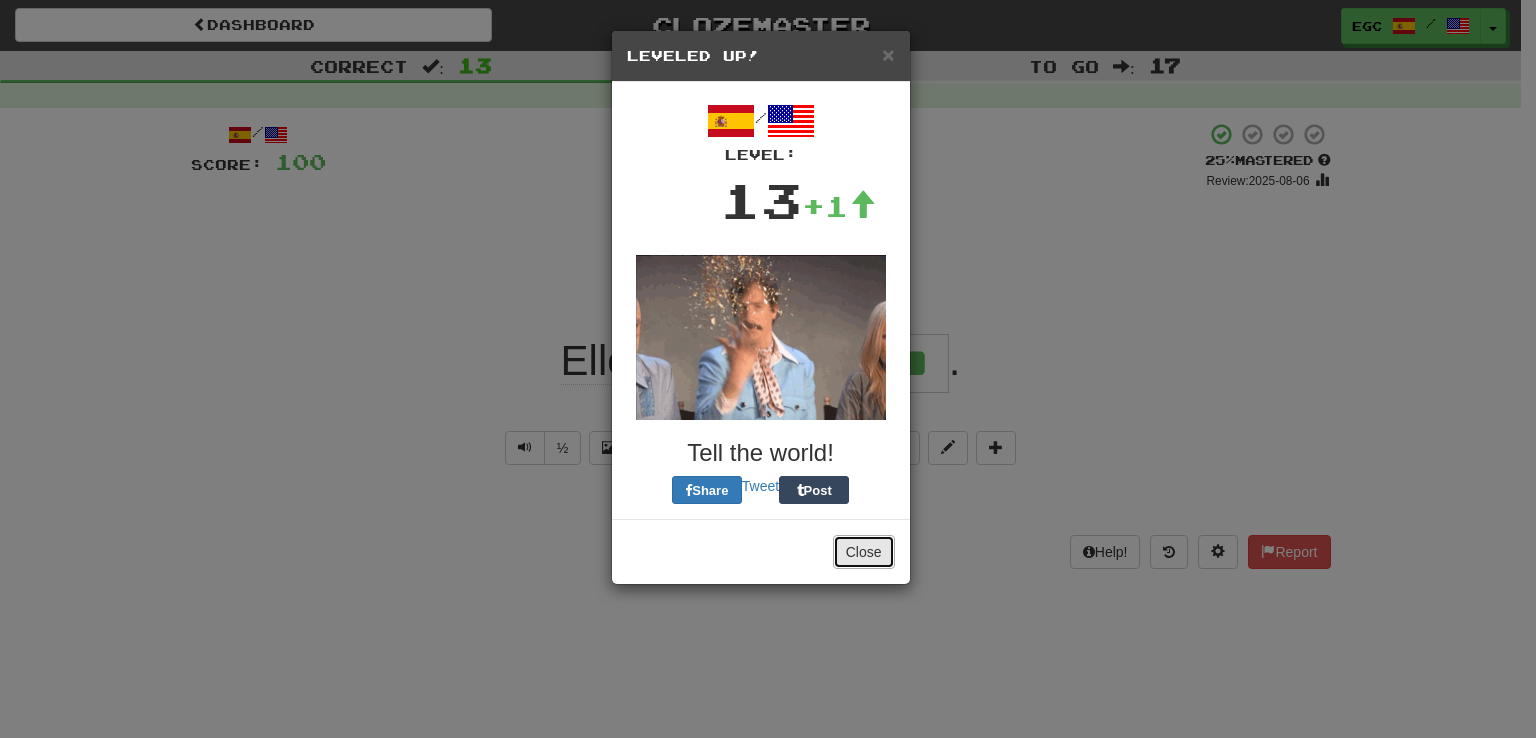 click on "Close" at bounding box center [864, 552] 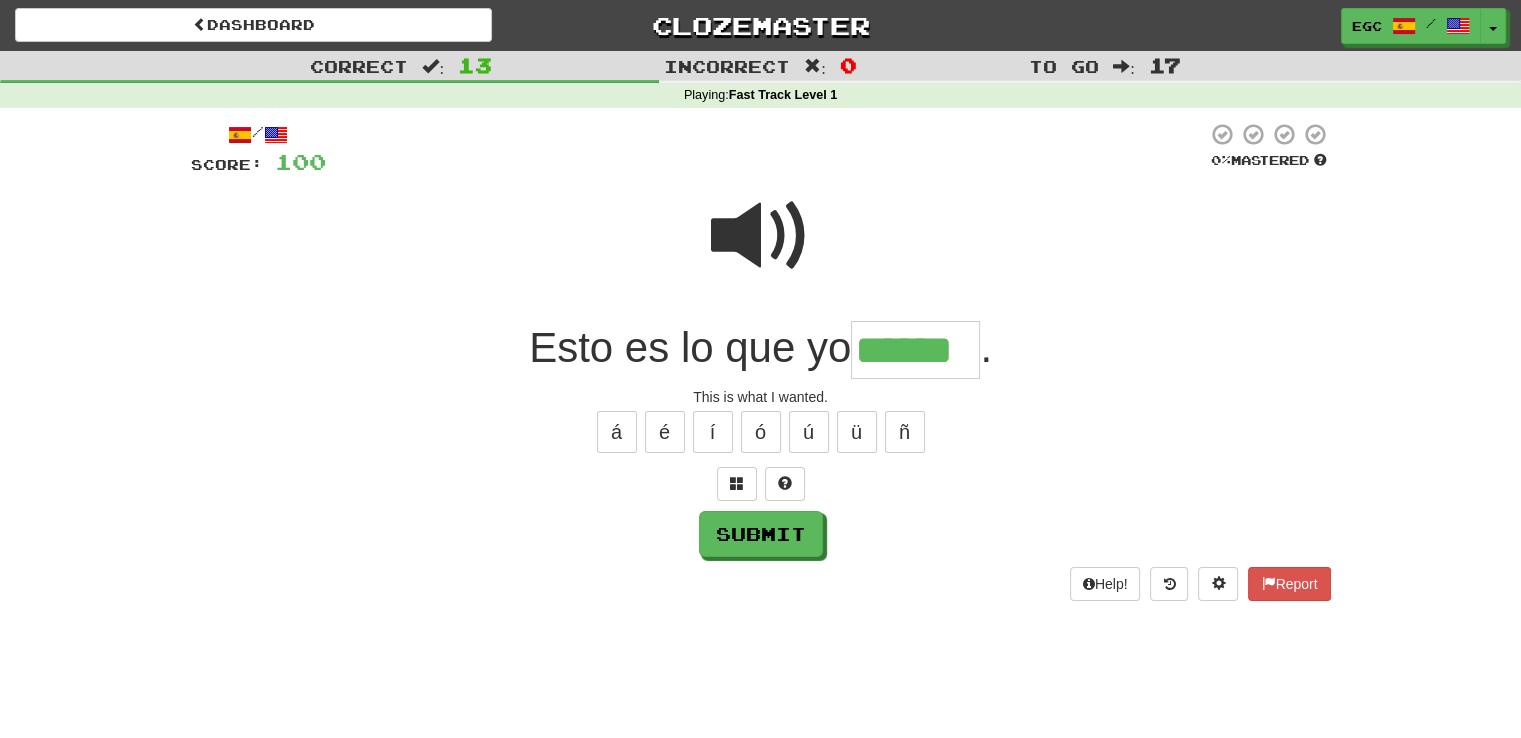 type on "******" 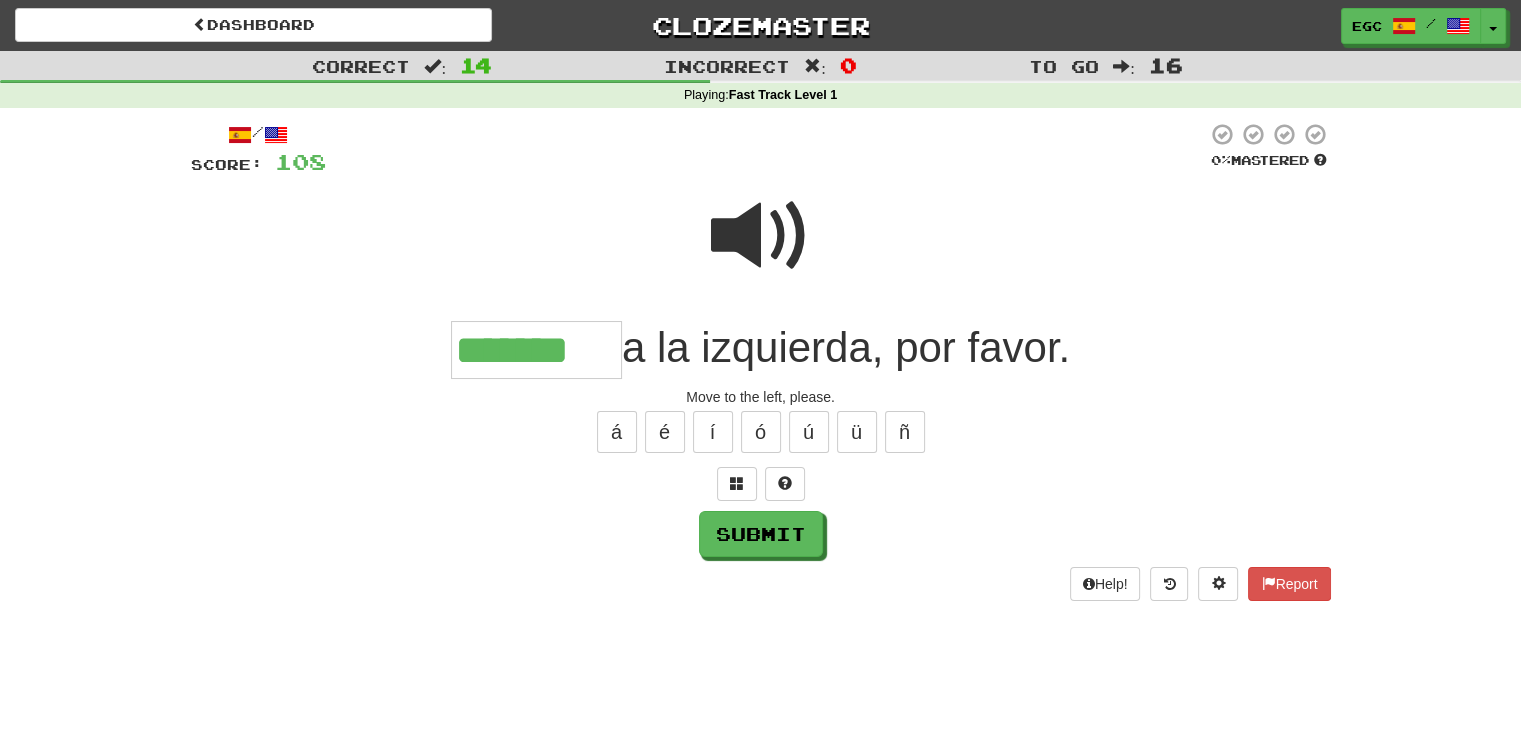 type on "*******" 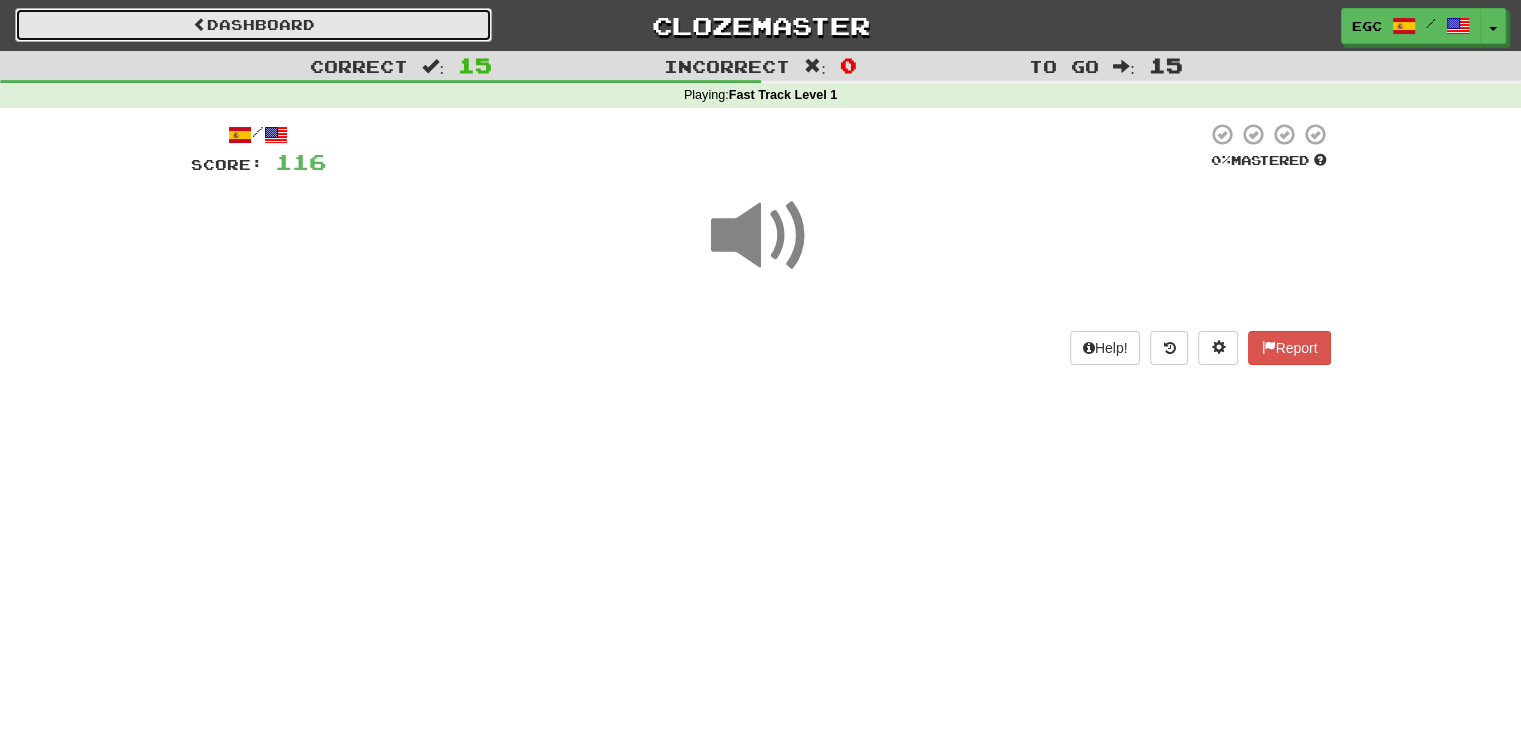 click on "Dashboard" at bounding box center [253, 25] 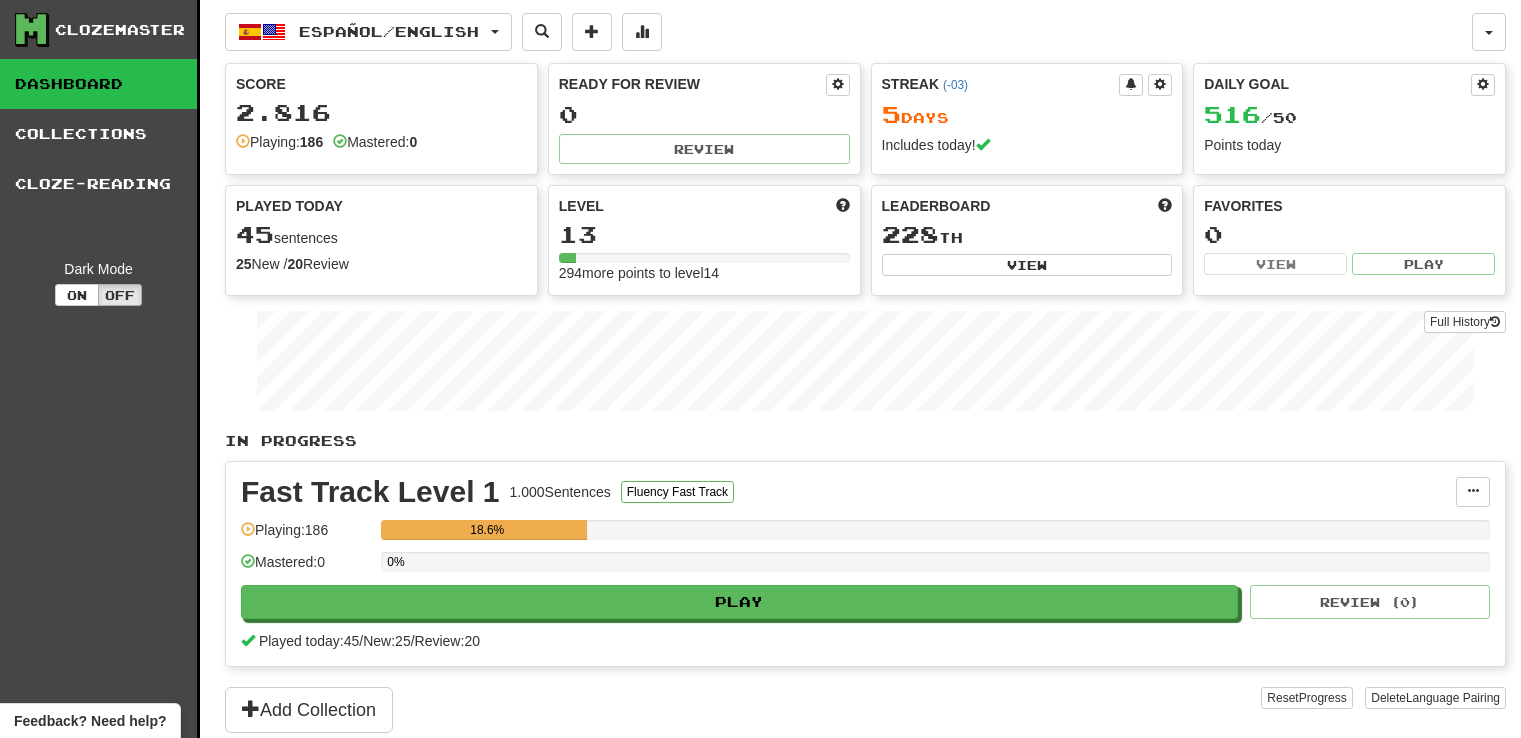scroll, scrollTop: 0, scrollLeft: 0, axis: both 